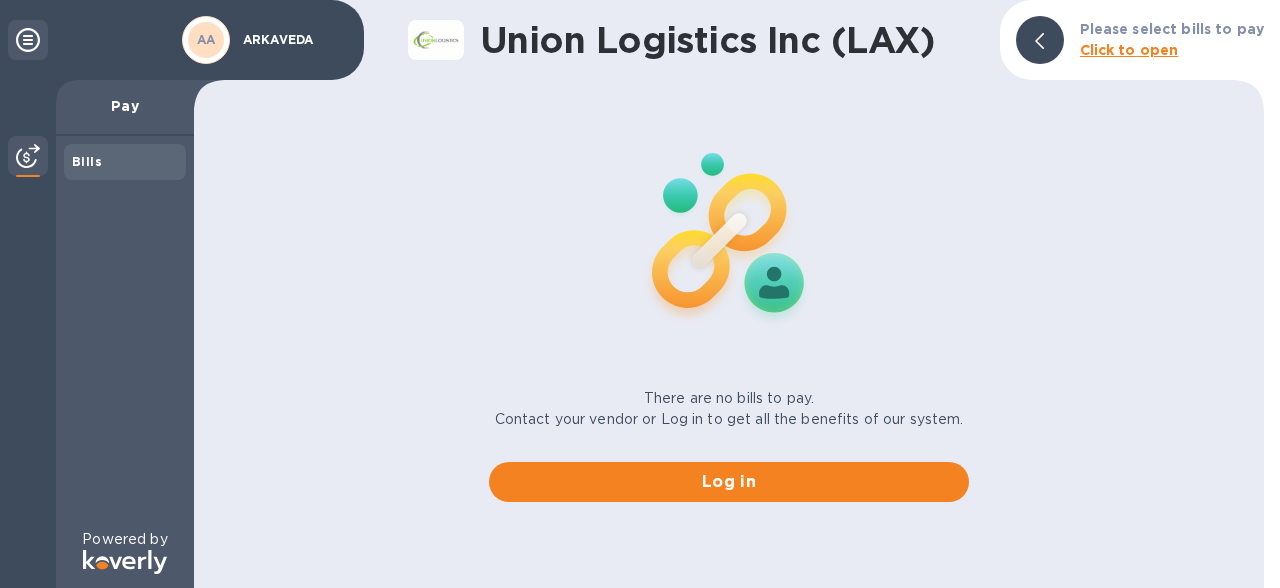 scroll, scrollTop: 0, scrollLeft: 0, axis: both 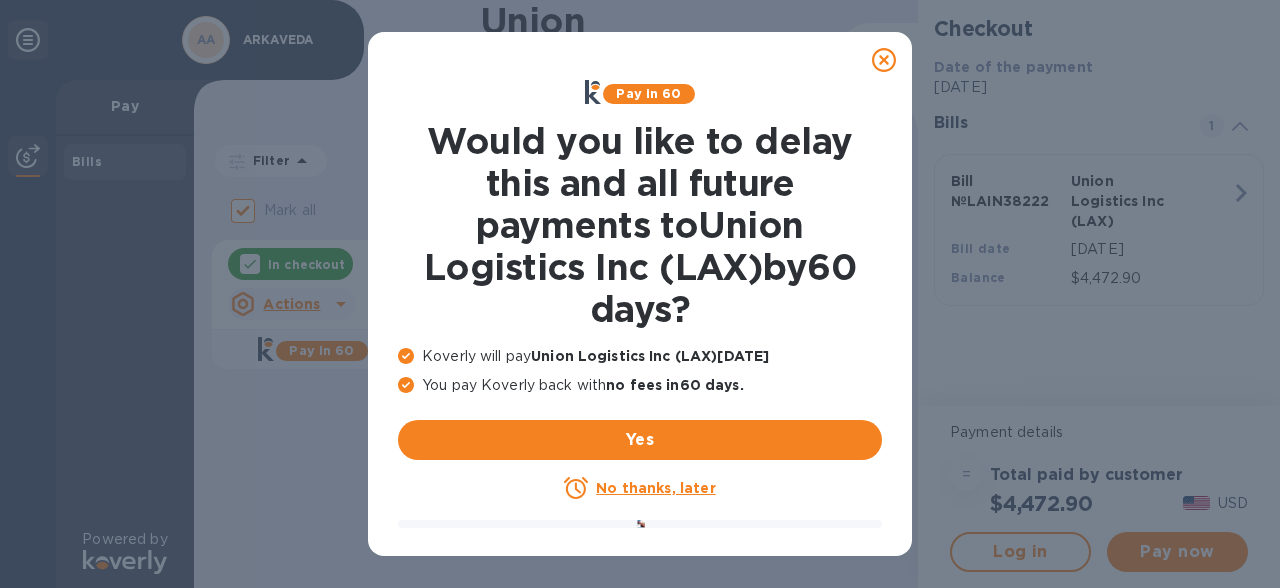 click on "No thanks, later" at bounding box center [655, 488] 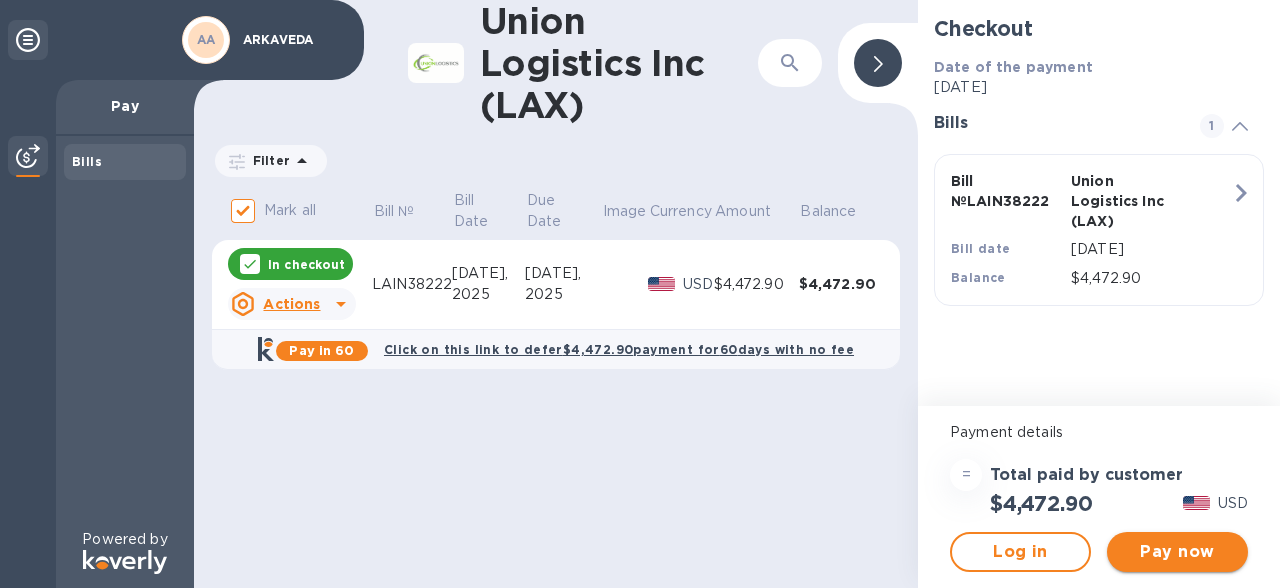 click on "Pay now" at bounding box center [1177, 552] 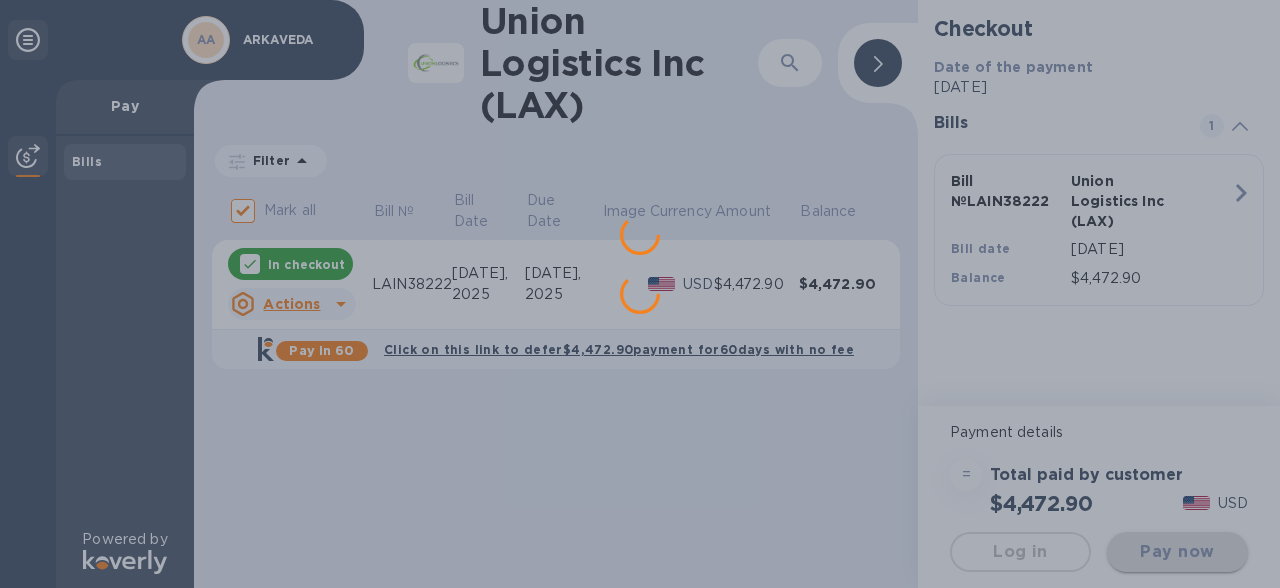 scroll, scrollTop: 0, scrollLeft: 0, axis: both 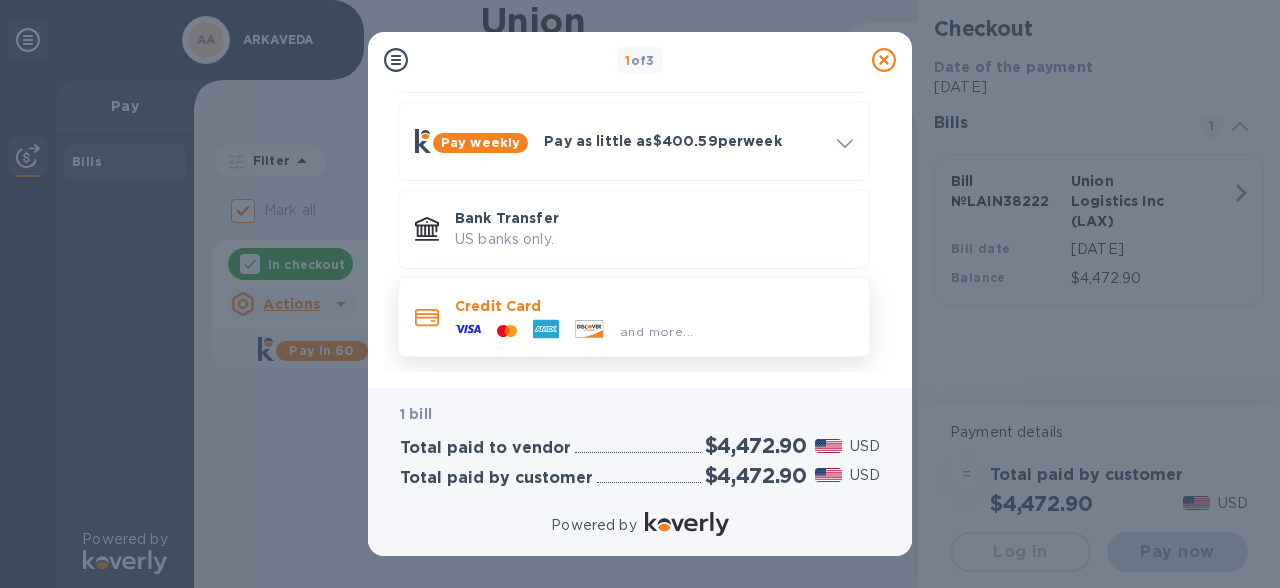 click at bounding box center (589, 331) 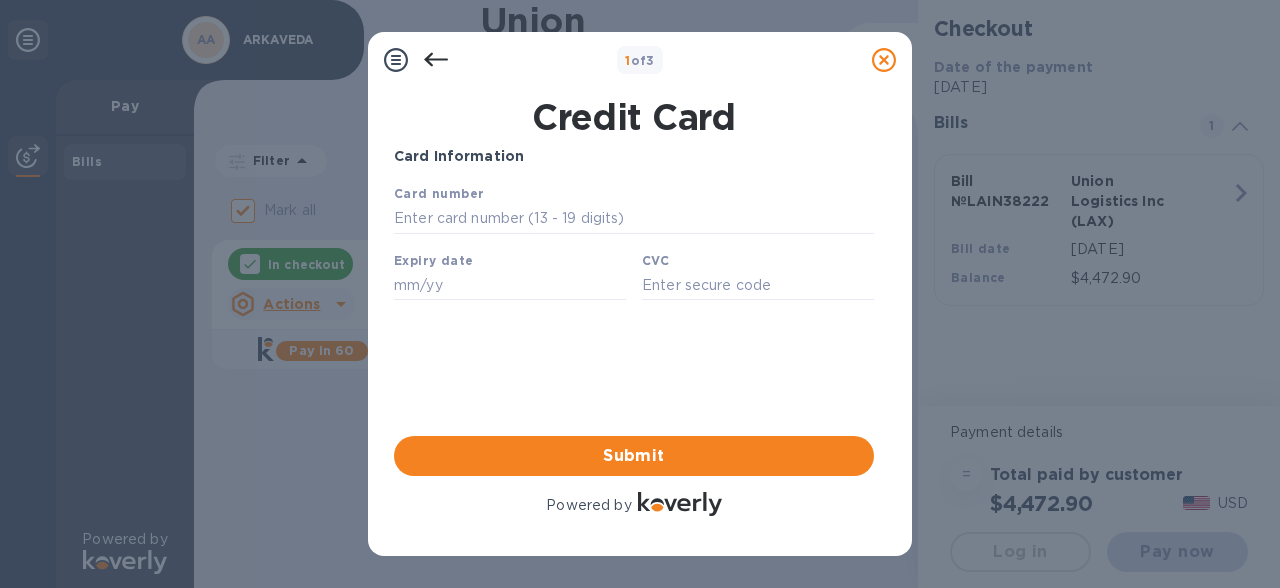 scroll, scrollTop: 0, scrollLeft: 0, axis: both 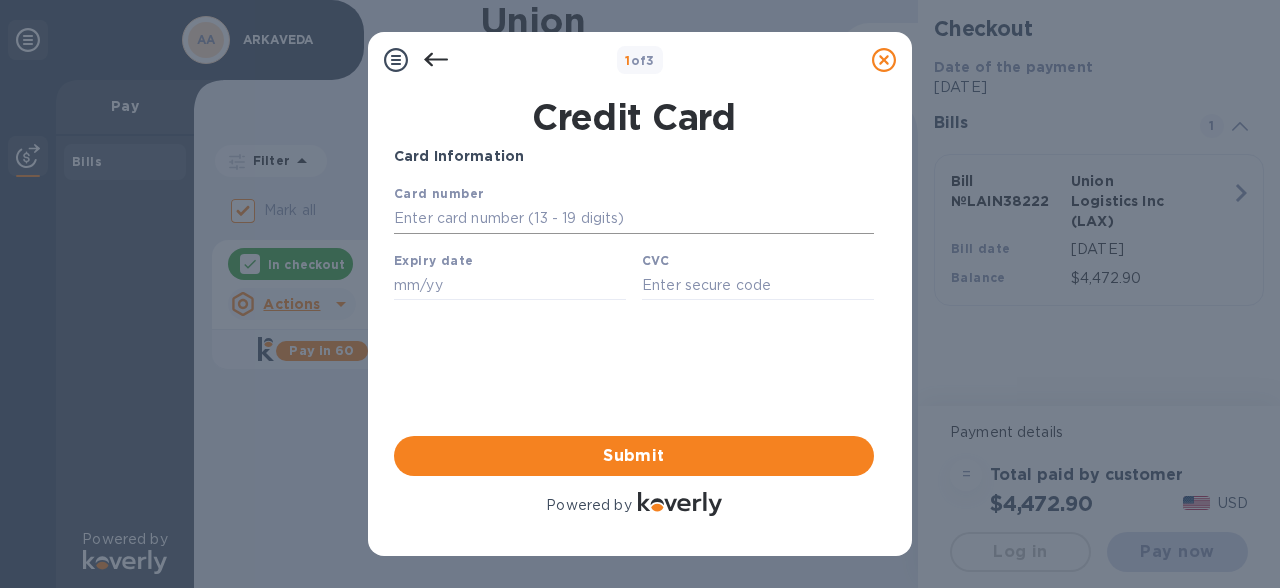 click at bounding box center [634, 219] 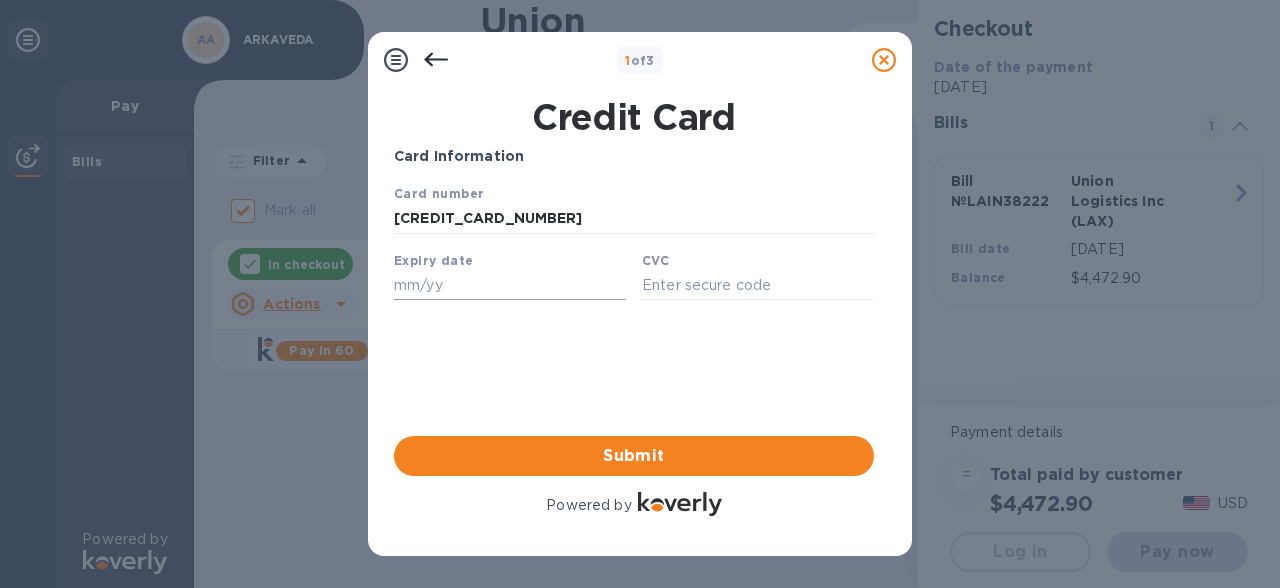 type on "5474 1516 4504 0830" 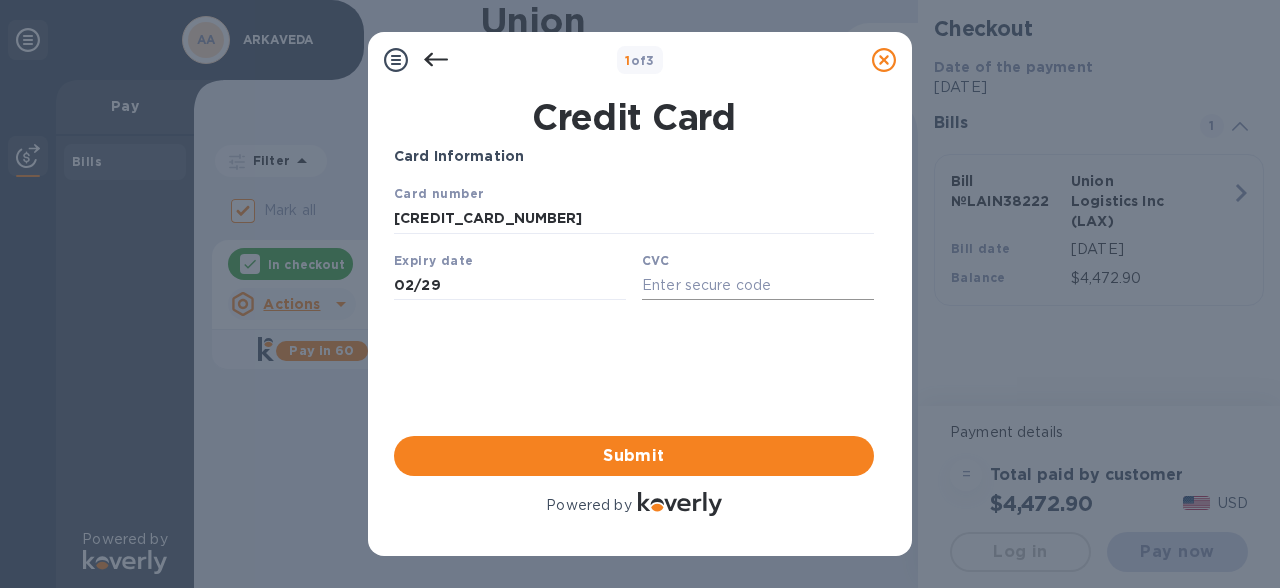 type on "02/29" 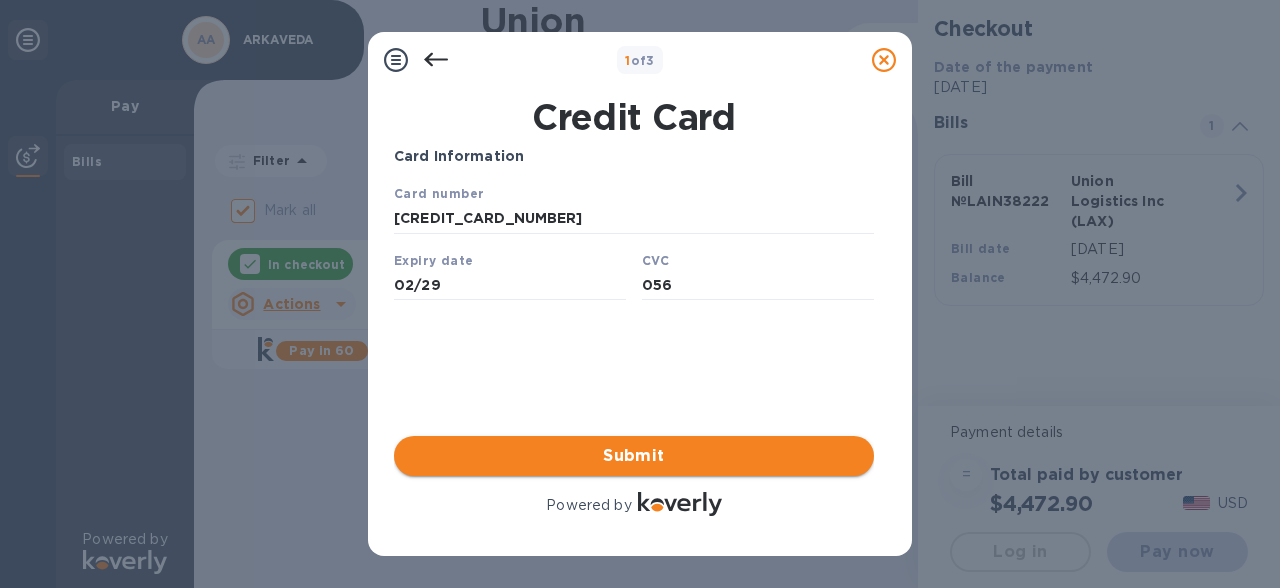 type on "056" 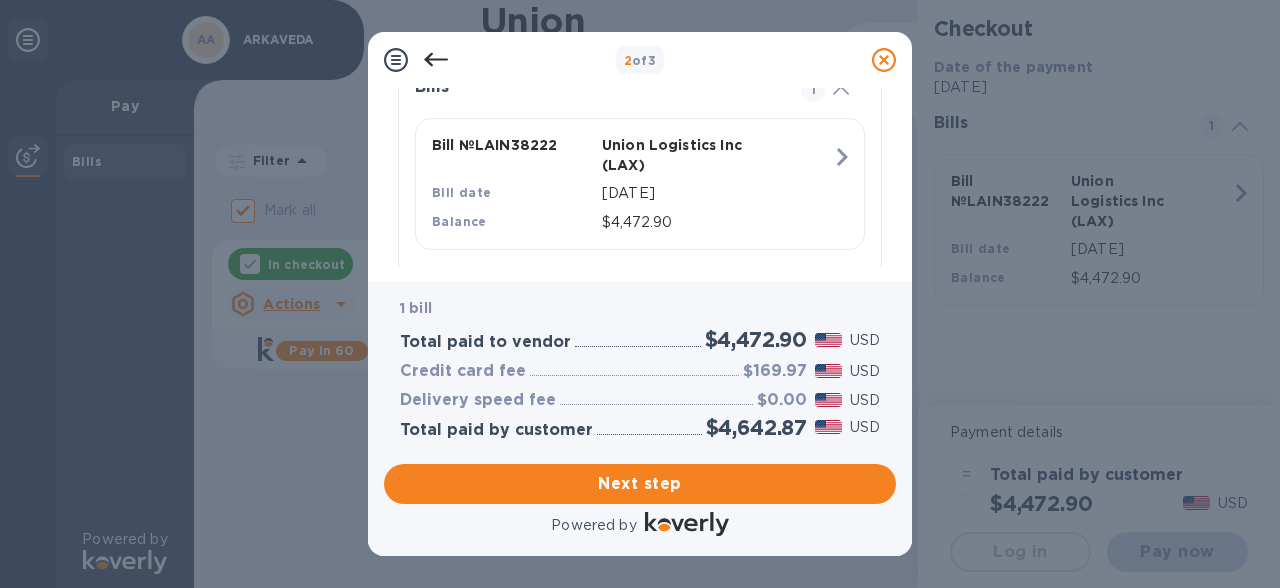 scroll, scrollTop: 506, scrollLeft: 0, axis: vertical 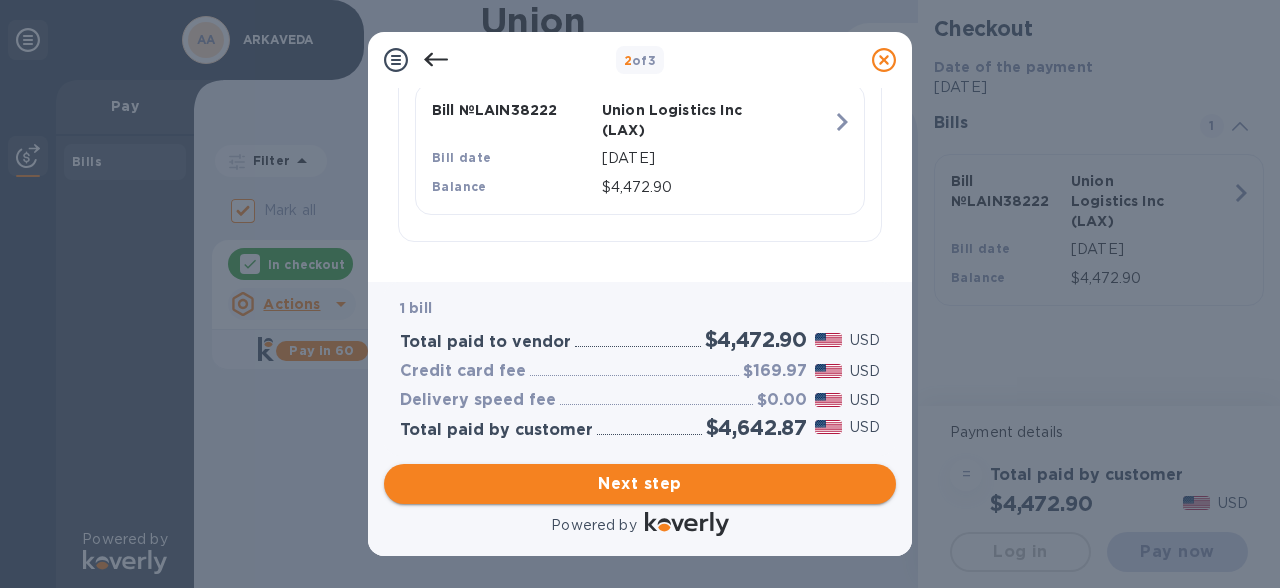 click on "Next step" at bounding box center (640, 484) 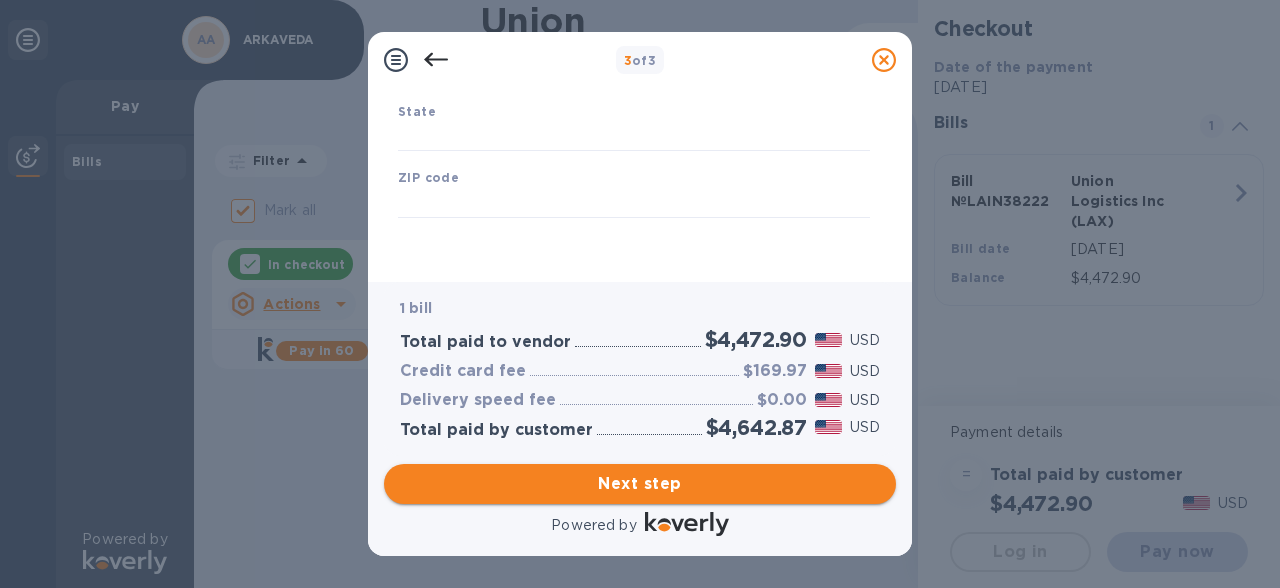 type 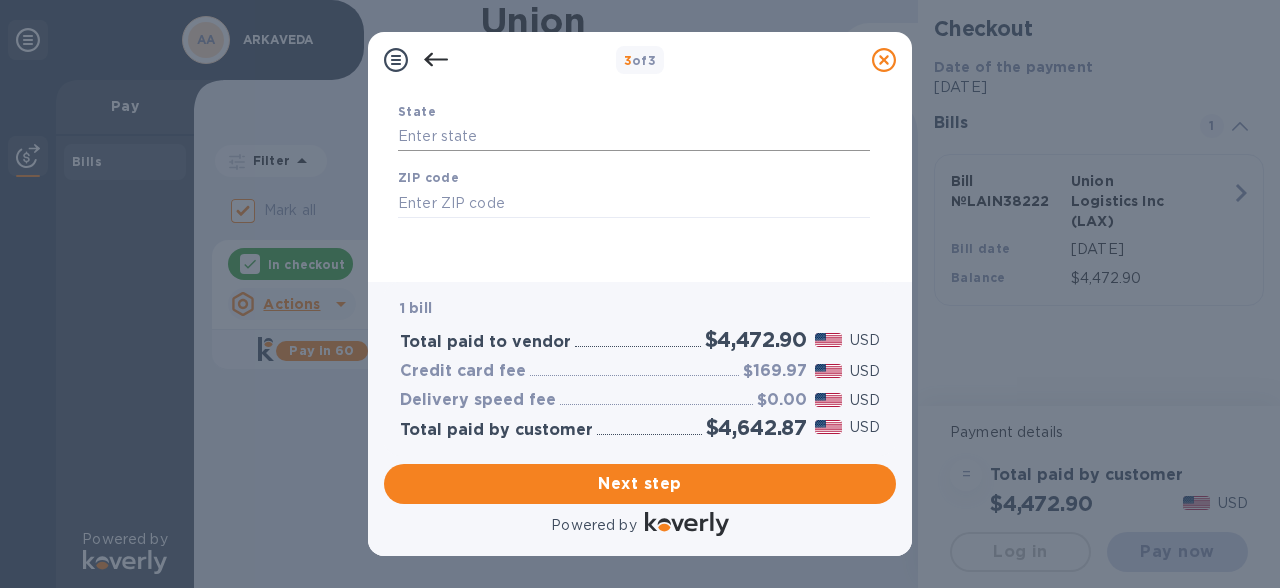 click at bounding box center [634, 137] 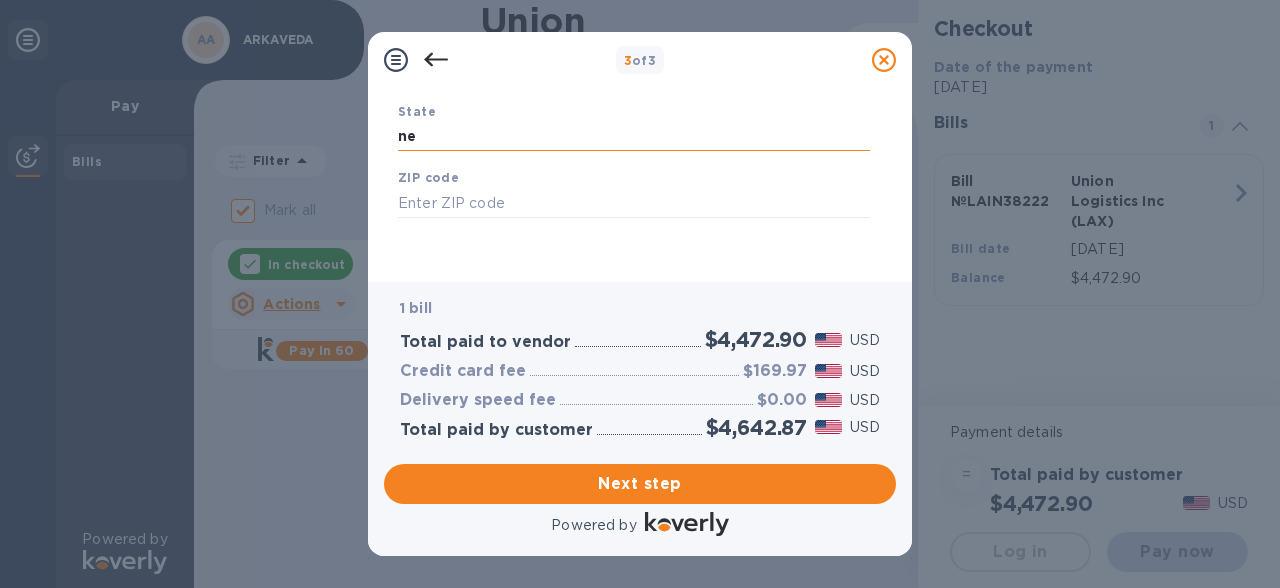 type on "n" 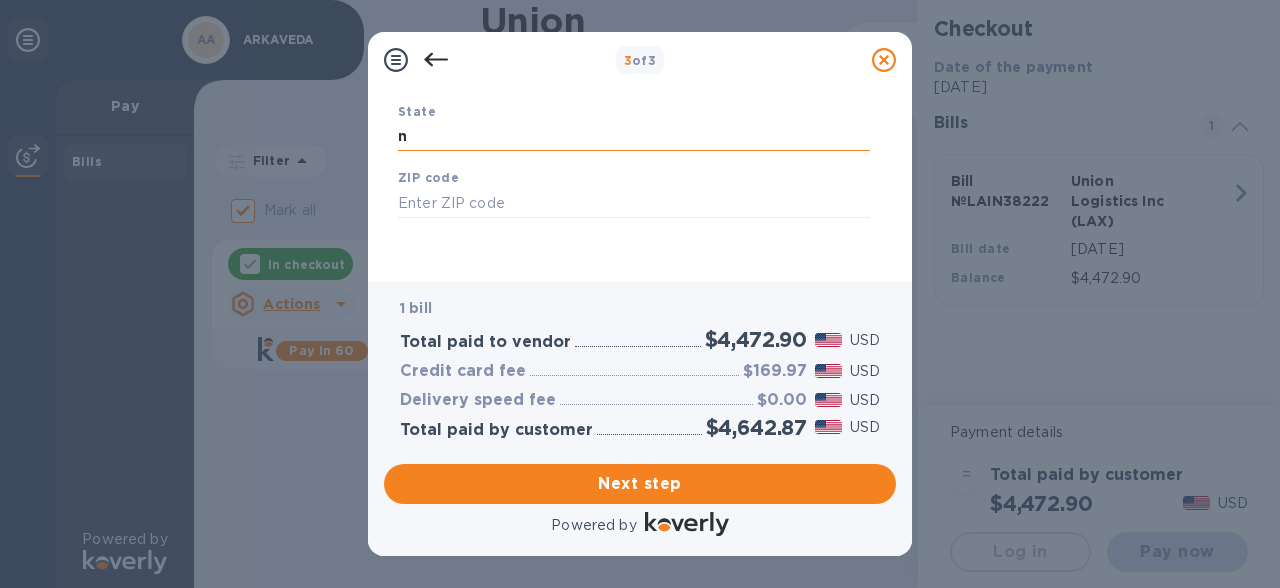 type 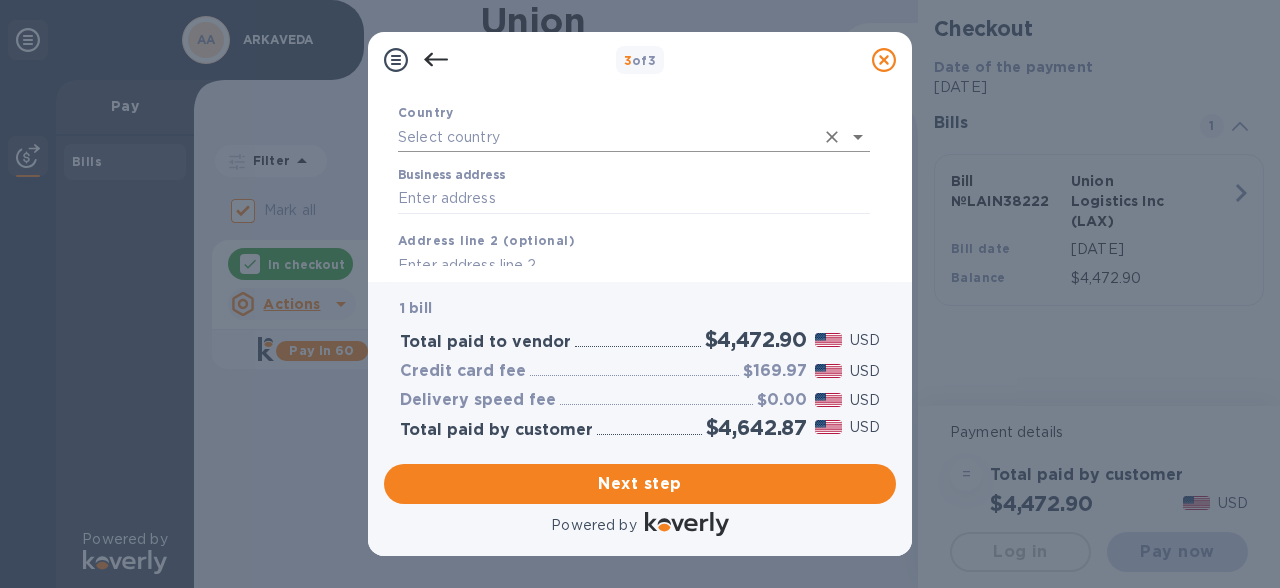 scroll, scrollTop: 142, scrollLeft: 0, axis: vertical 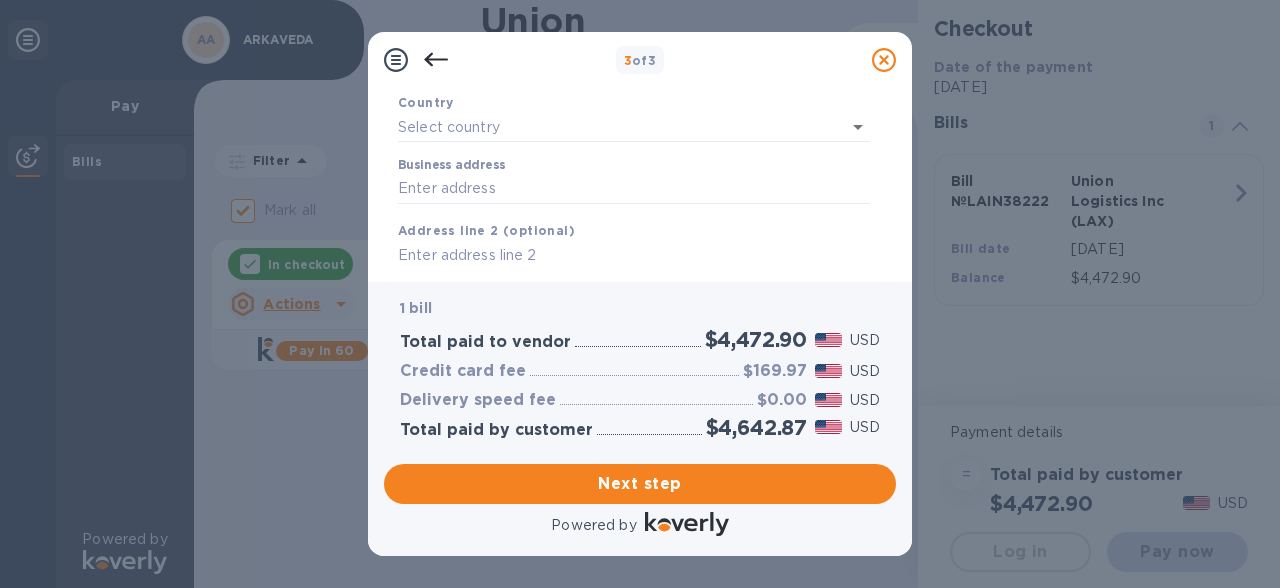 click on "Country" at bounding box center [634, 117] 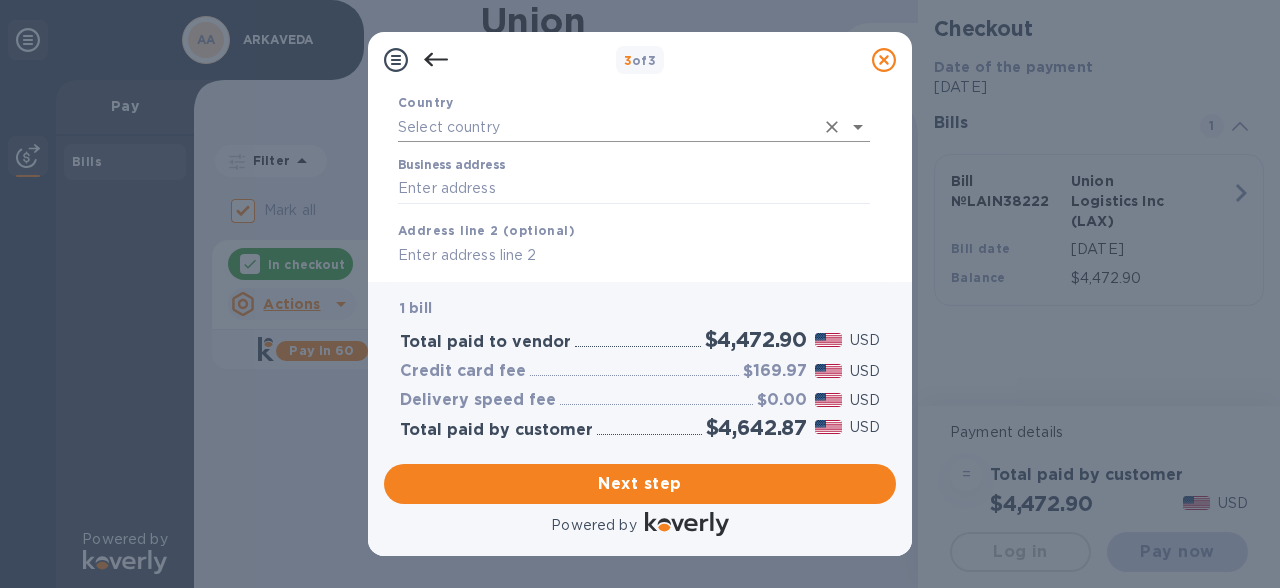 click 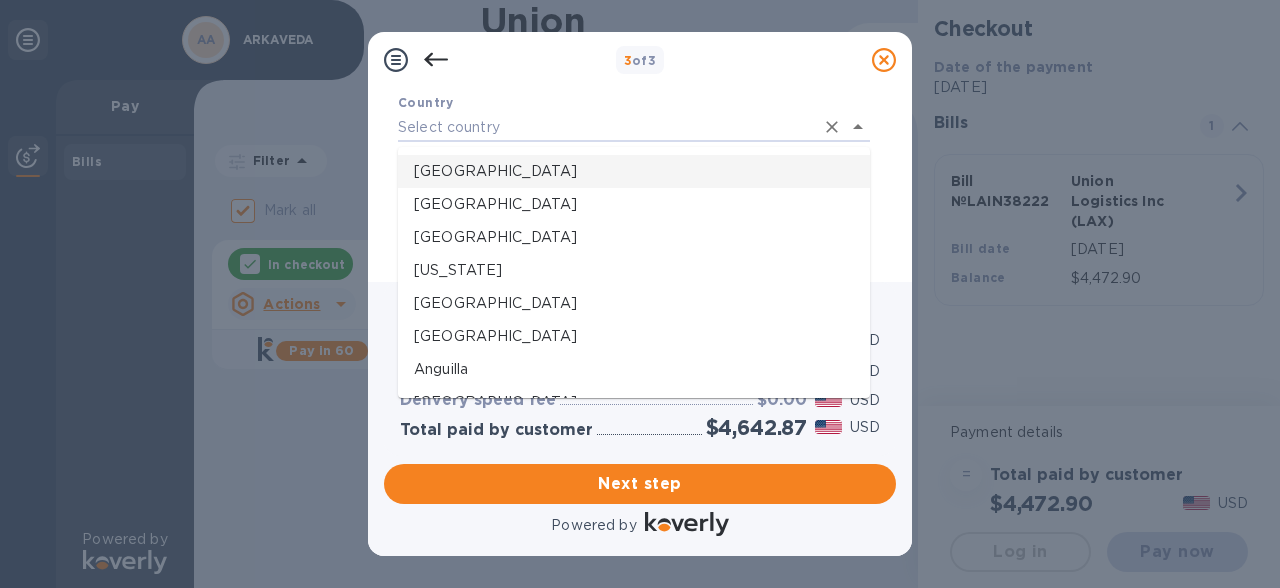click on "[GEOGRAPHIC_DATA]" at bounding box center [634, 171] 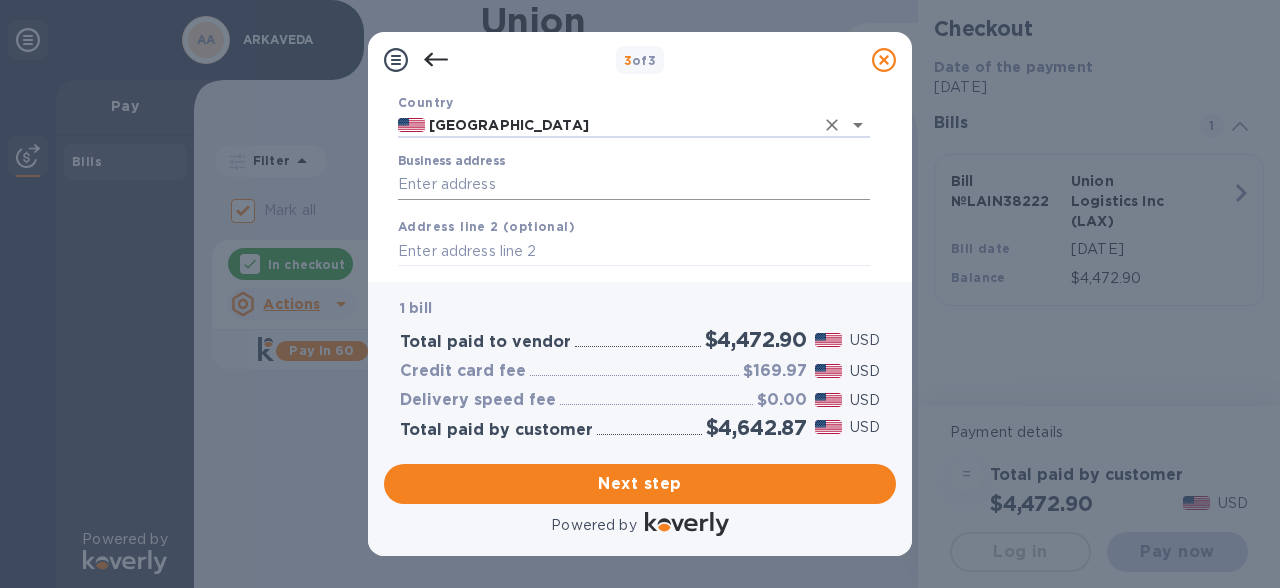 click on "Business address" at bounding box center (634, 185) 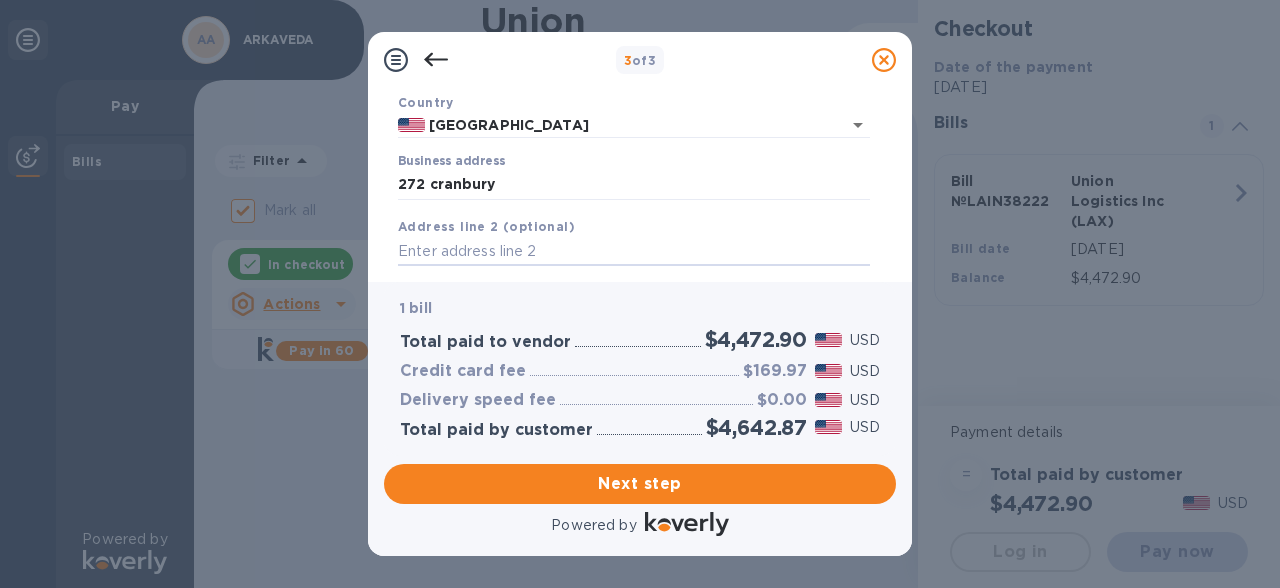 type on "272 Cranbury Half Acre Road" 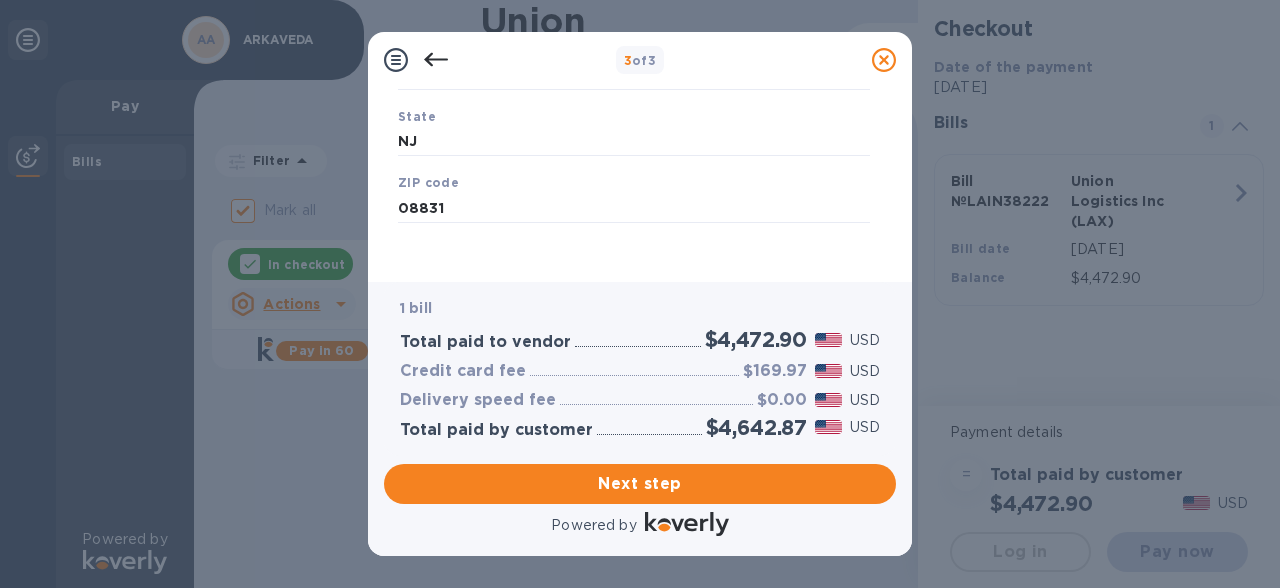 scroll, scrollTop: 392, scrollLeft: 0, axis: vertical 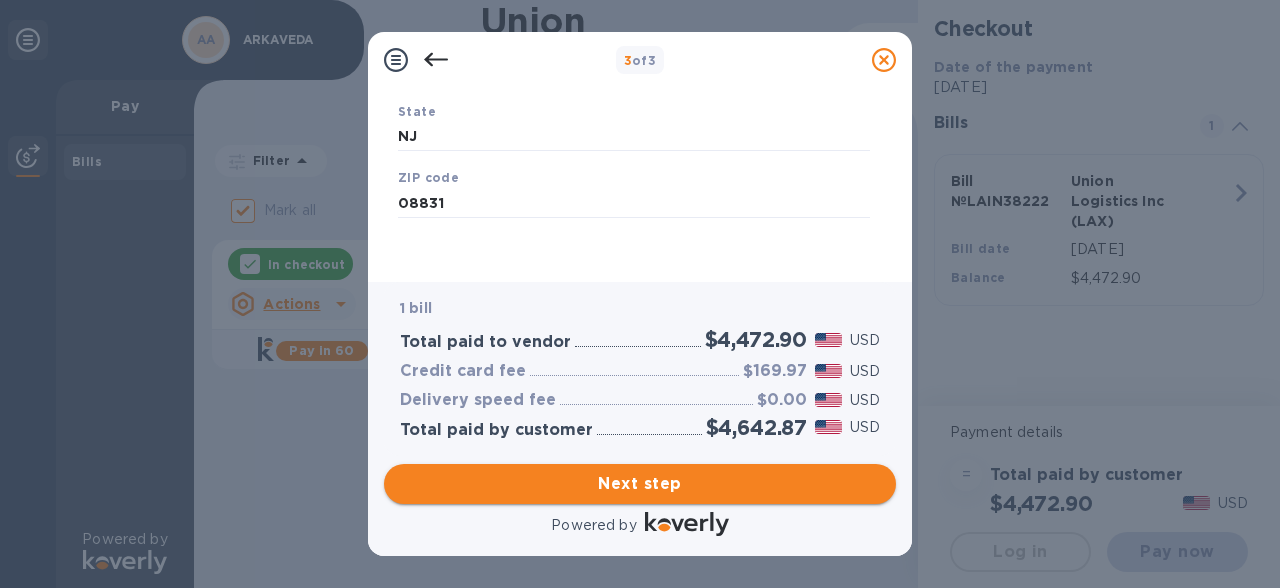 click on "Next step" at bounding box center (640, 484) 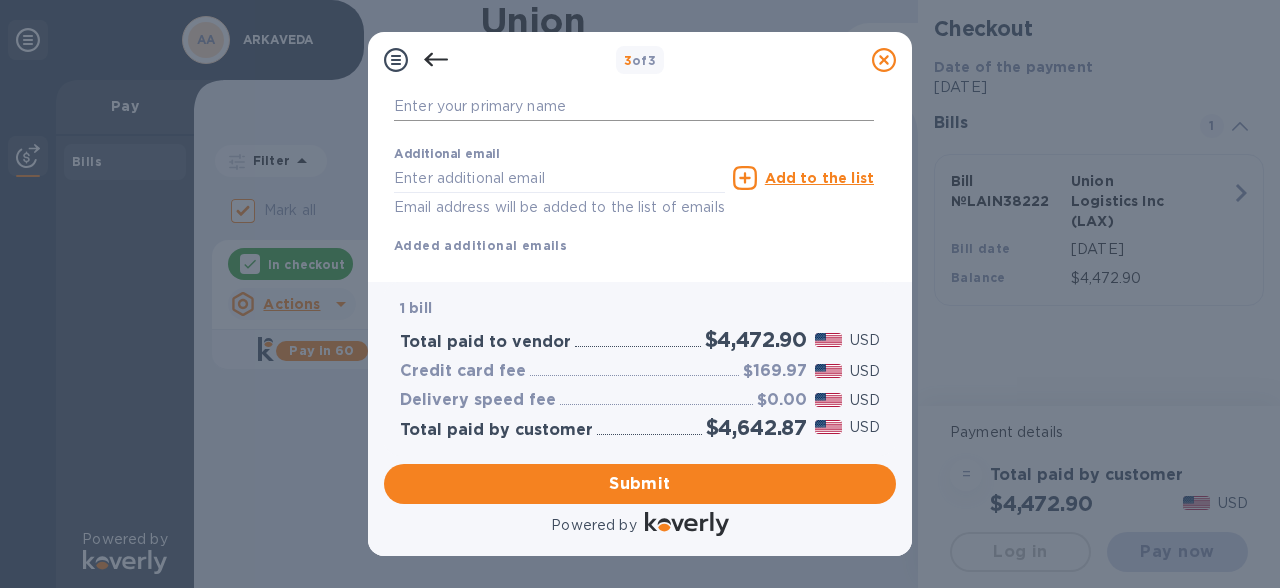 click at bounding box center [634, 107] 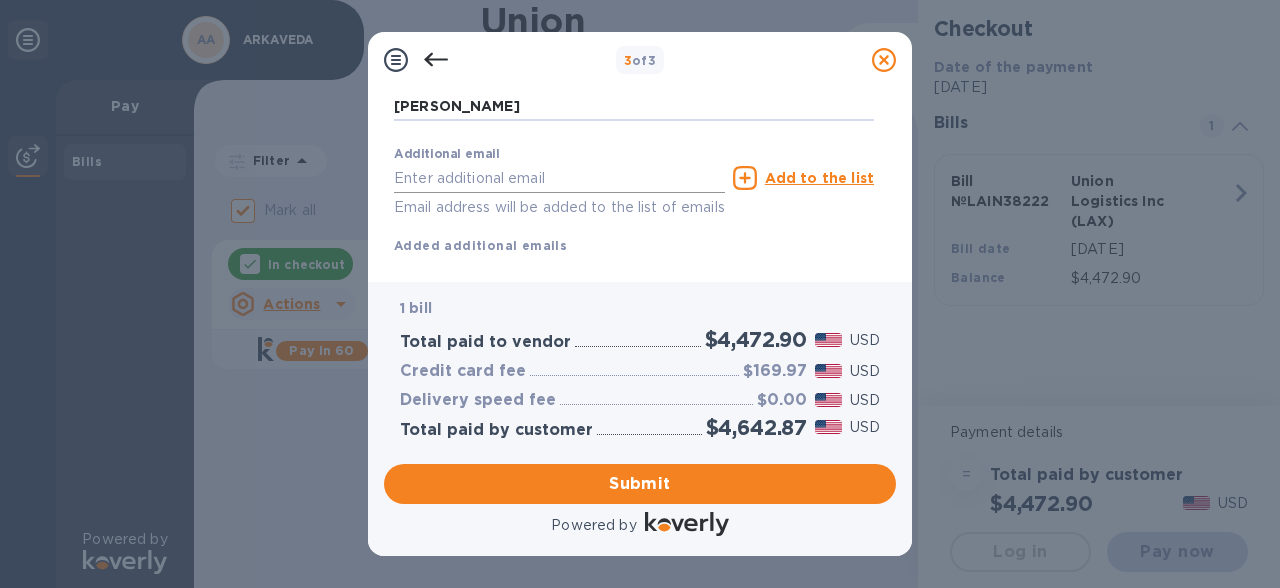 type on "Hetal Raval" 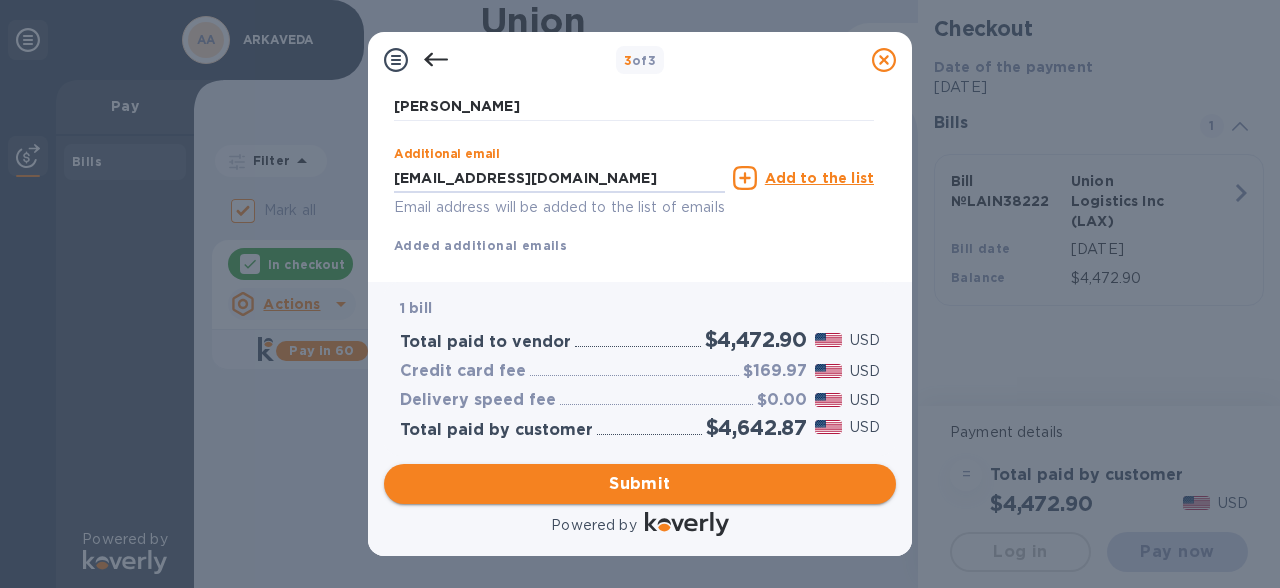 type on "heralraval@gmail.com" 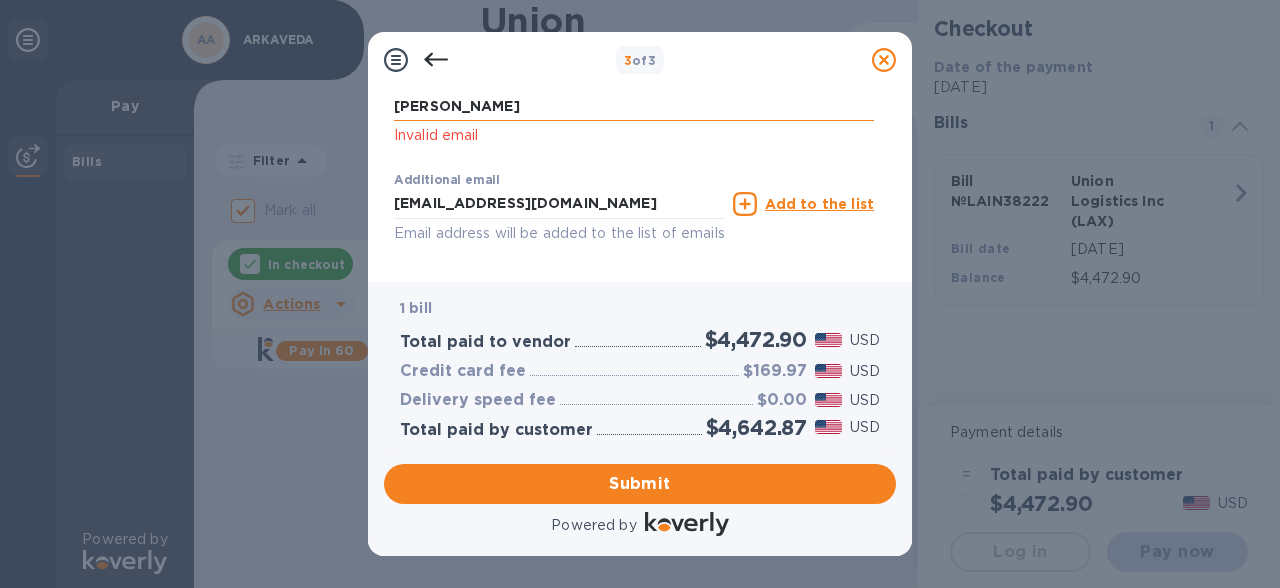 click on "Hetal Raval" at bounding box center [634, 106] 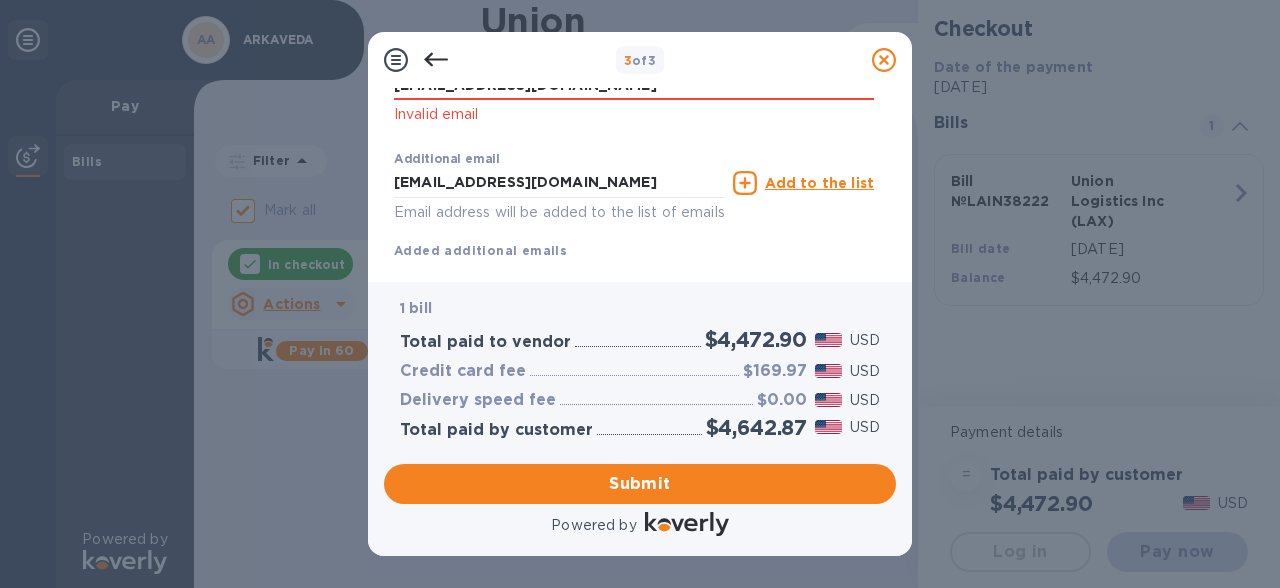 scroll, scrollTop: 499, scrollLeft: 0, axis: vertical 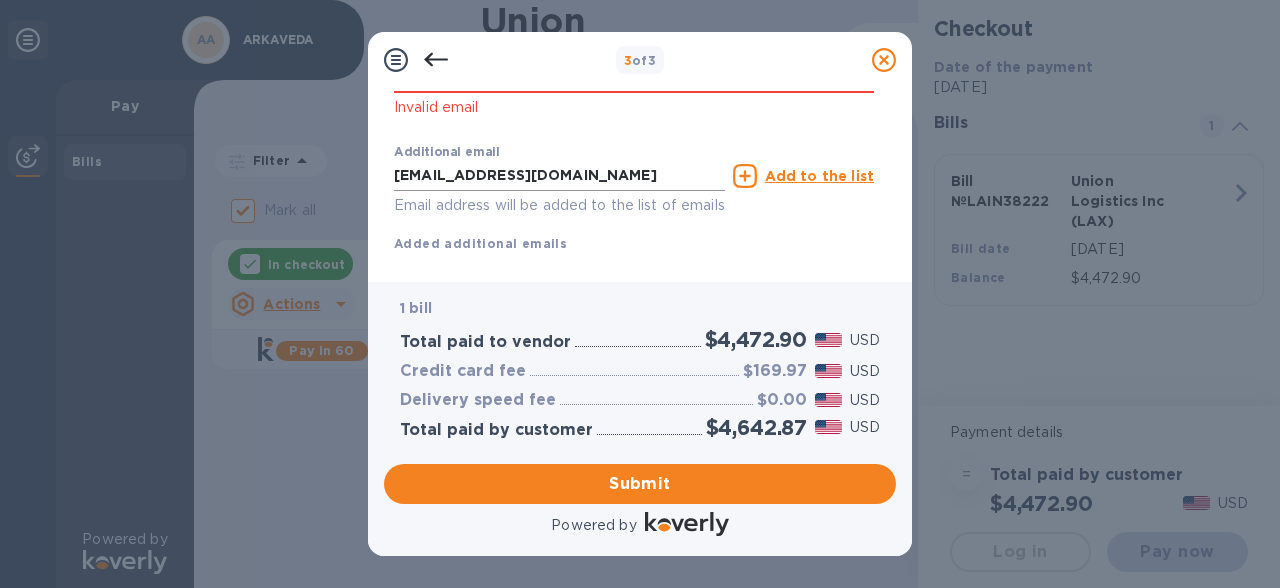 click on "heralraval@gmail.com" at bounding box center (559, 176) 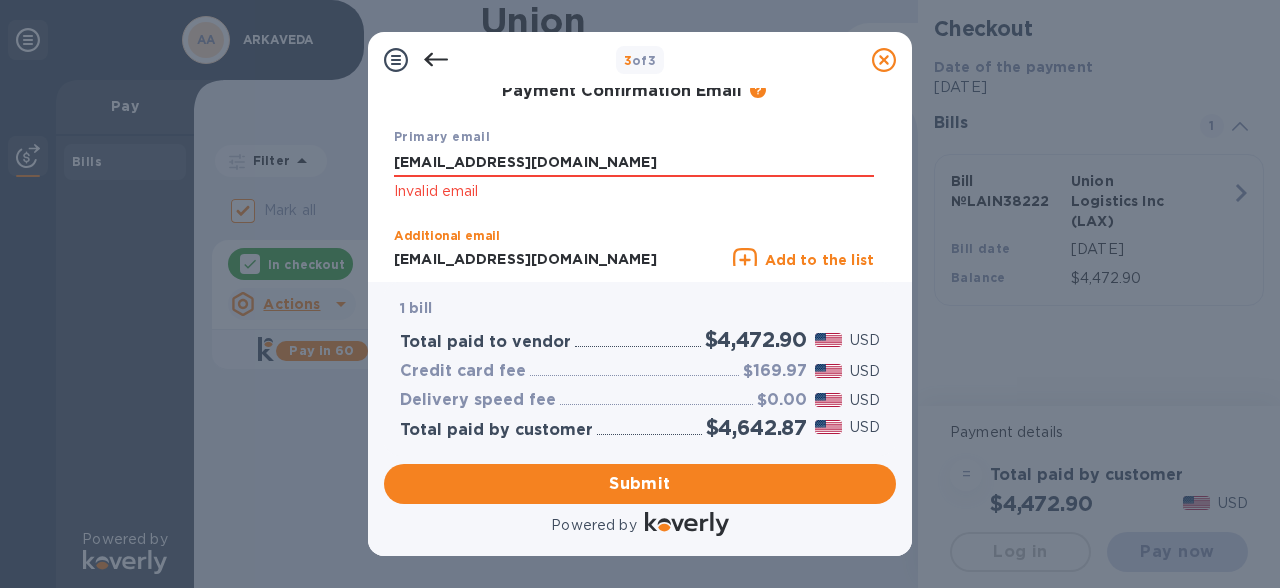 scroll, scrollTop: 419, scrollLeft: 0, axis: vertical 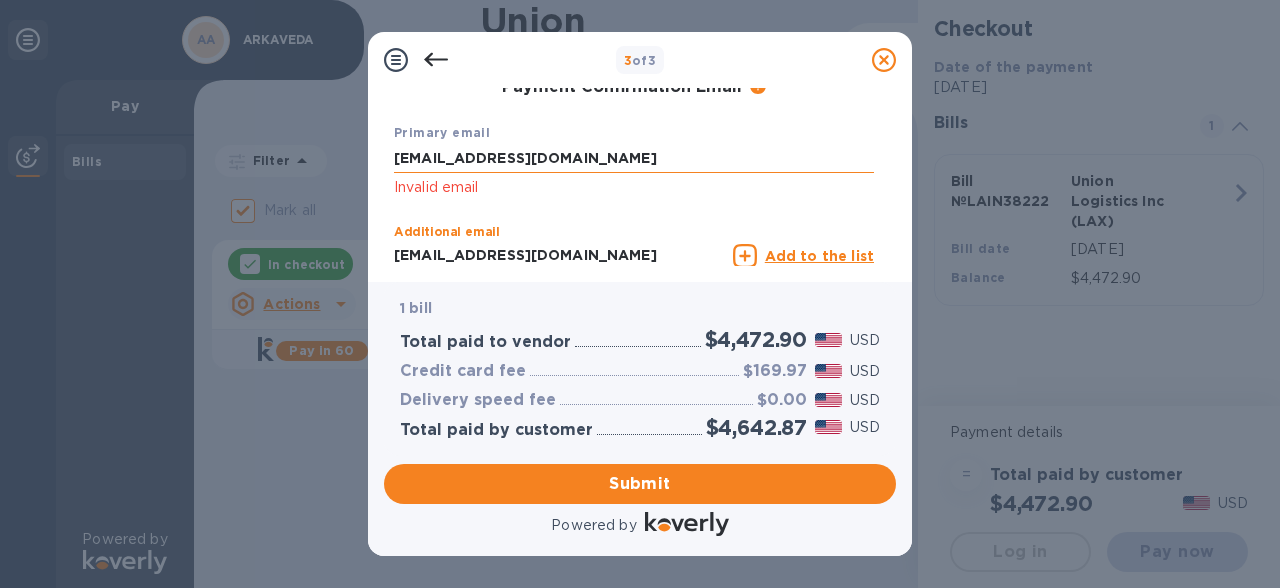click on "Hektal215@gmail.com" at bounding box center [634, 158] 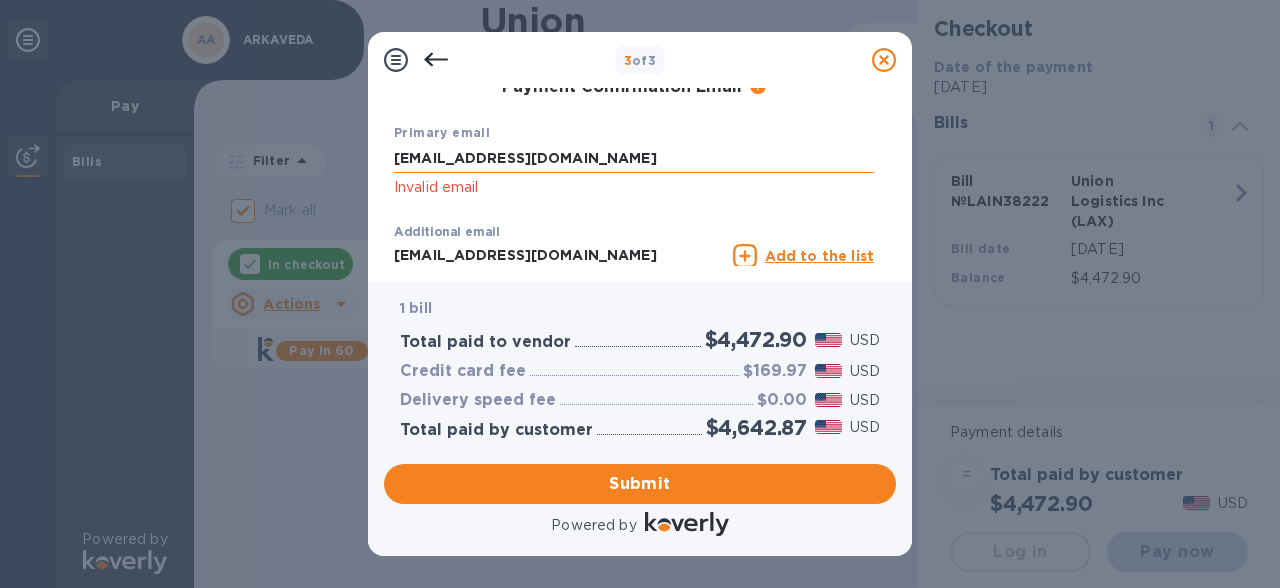 click on "hektal215@gmail.com" at bounding box center [634, 158] 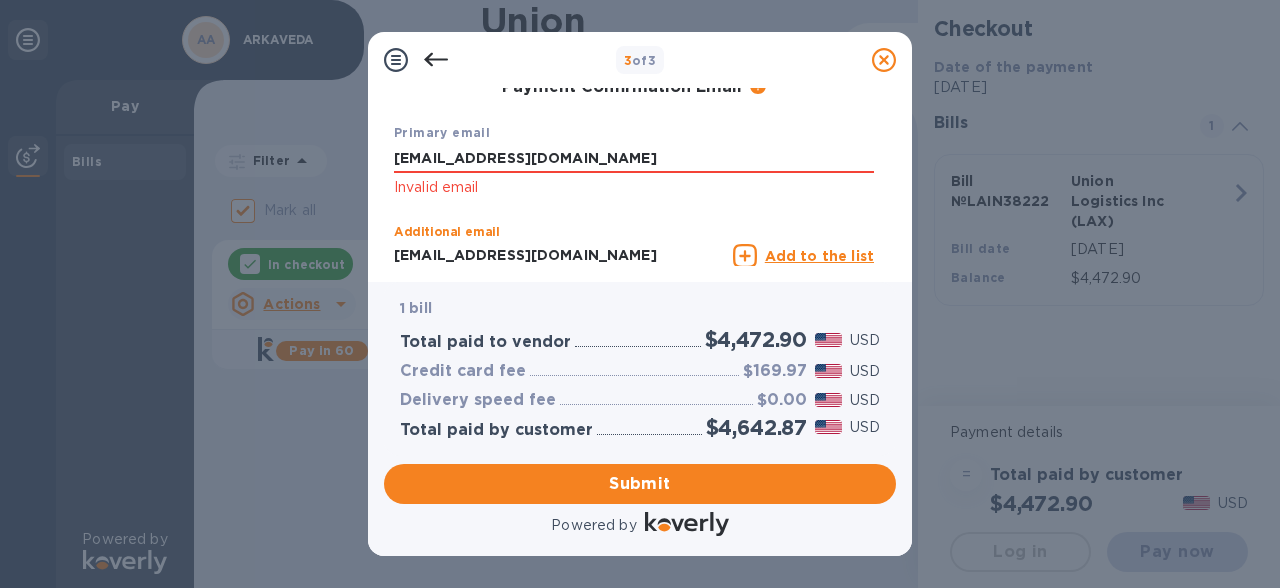 click on "heralraval@gmail.com" at bounding box center (559, 256) 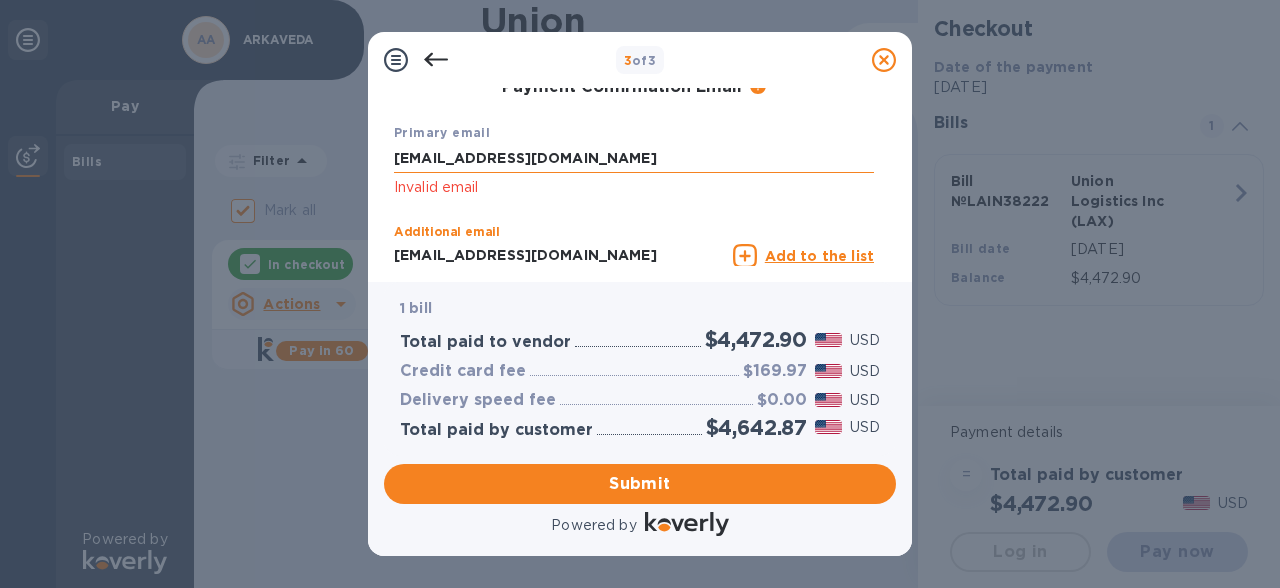 click on "hektal215@gmail.com" at bounding box center [634, 158] 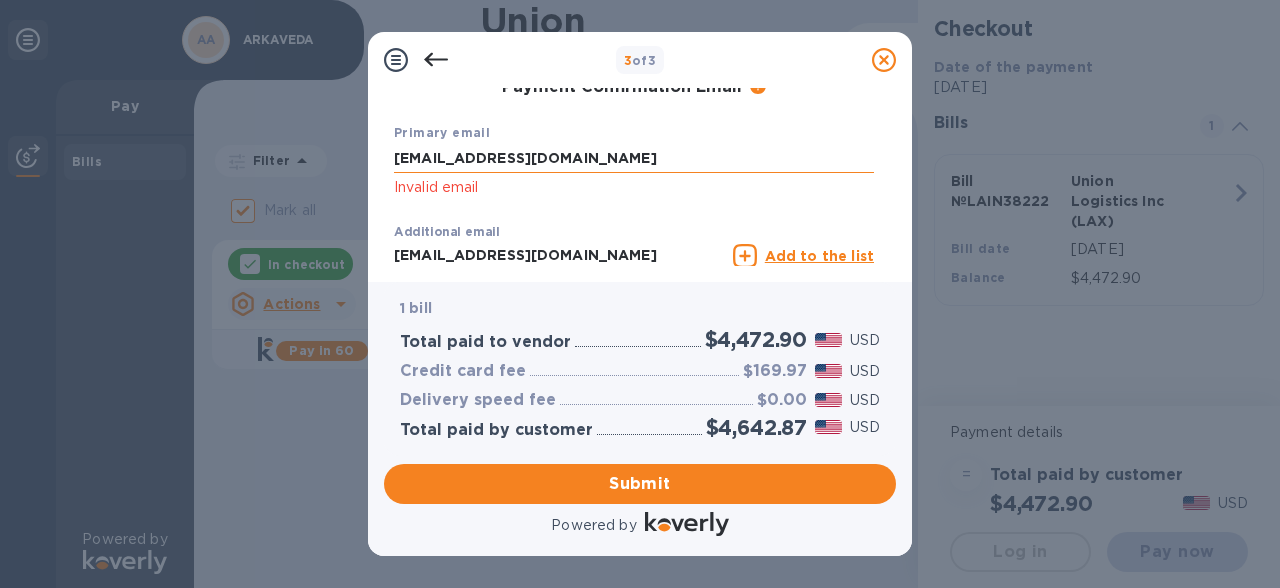 click on "he@gmail.com" at bounding box center (634, 158) 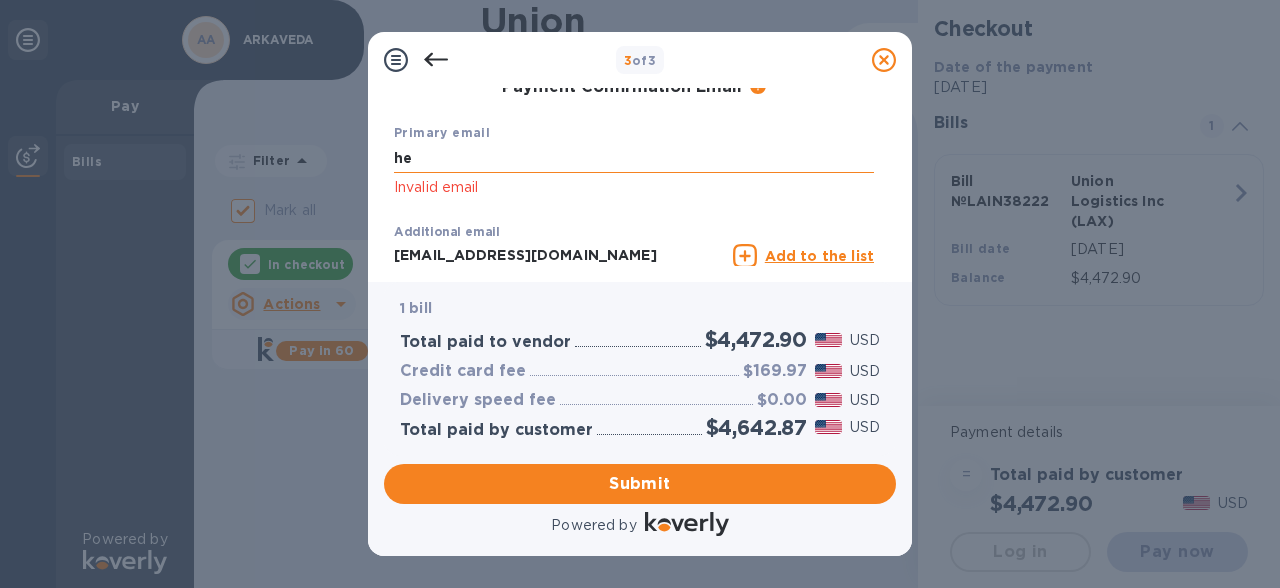type on "h" 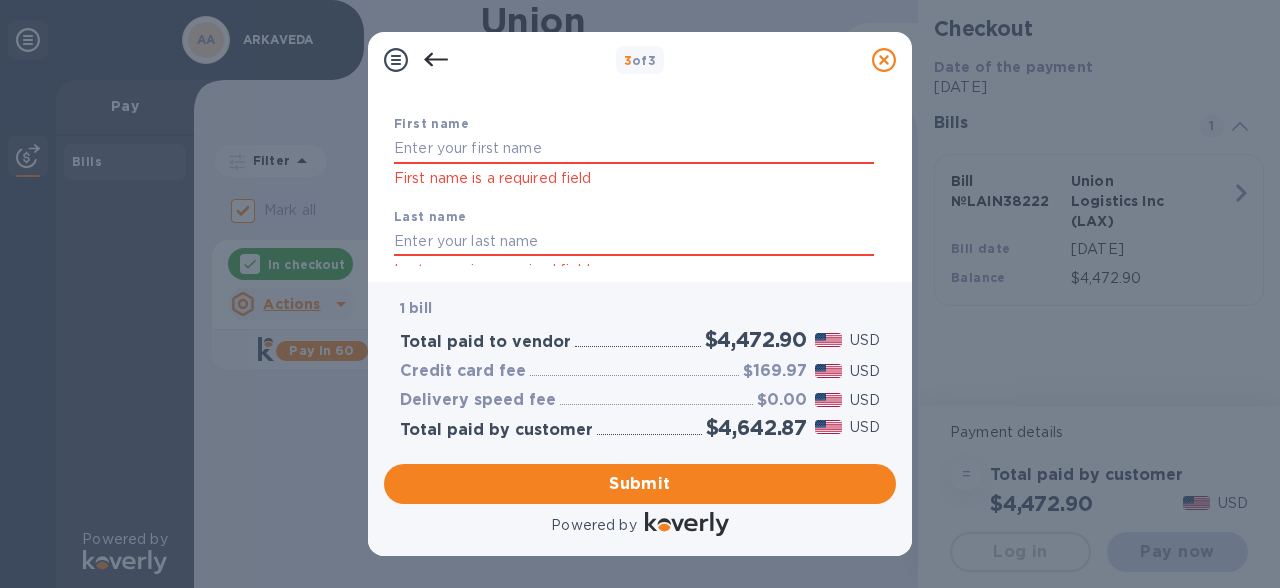 scroll, scrollTop: 115, scrollLeft: 0, axis: vertical 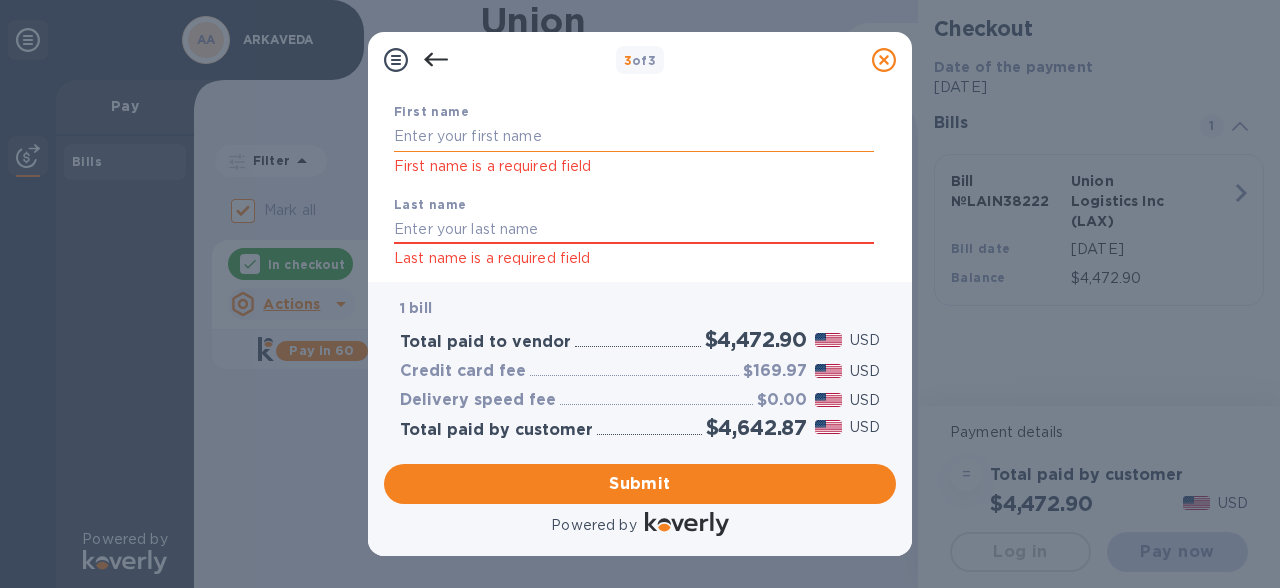 type 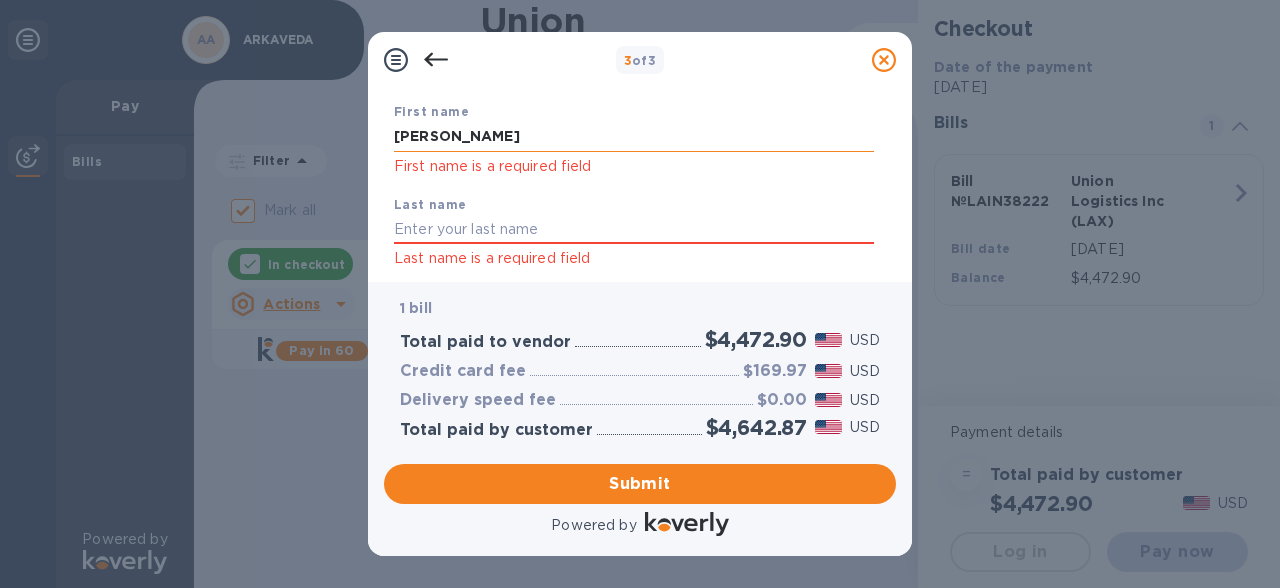 type on "Makwana" 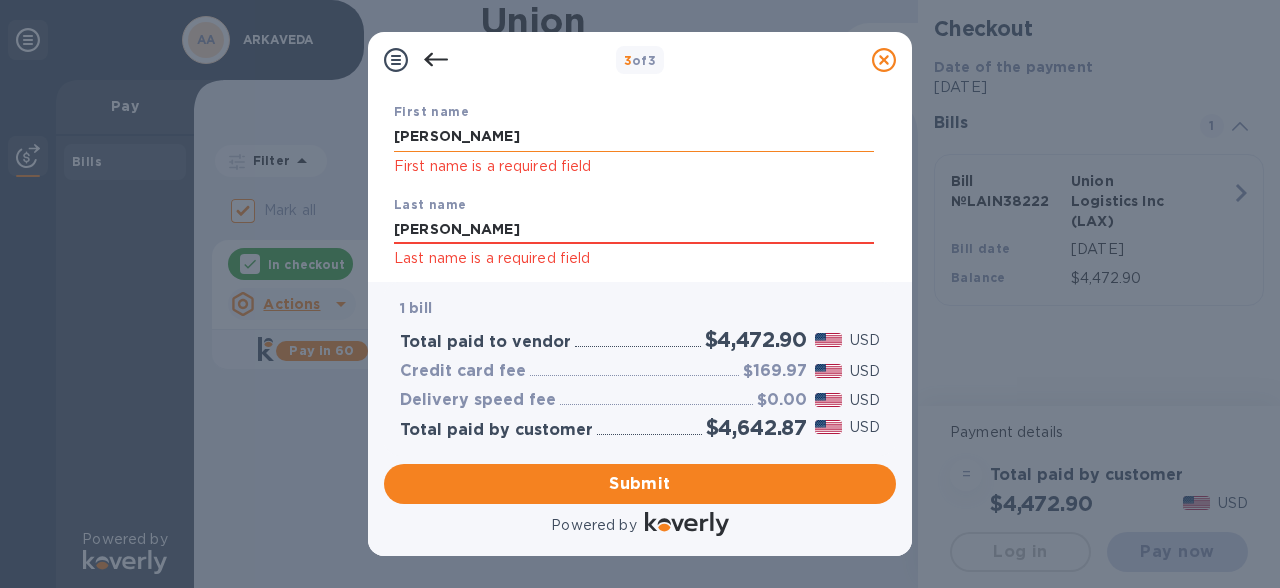 type on "8482031820" 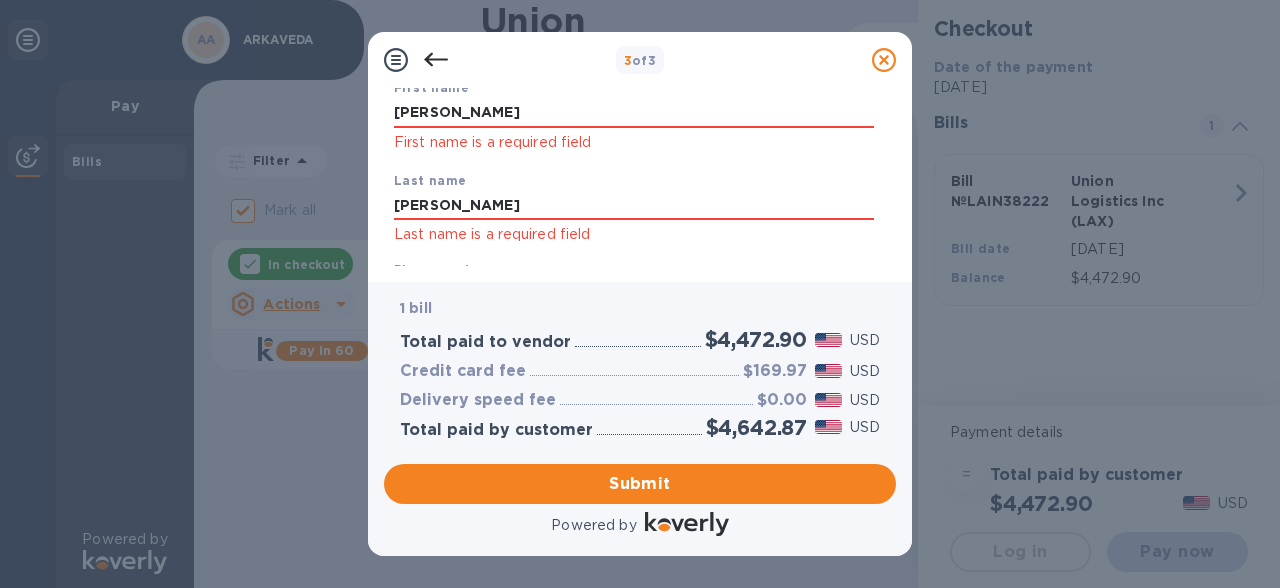 scroll, scrollTop: 105, scrollLeft: 0, axis: vertical 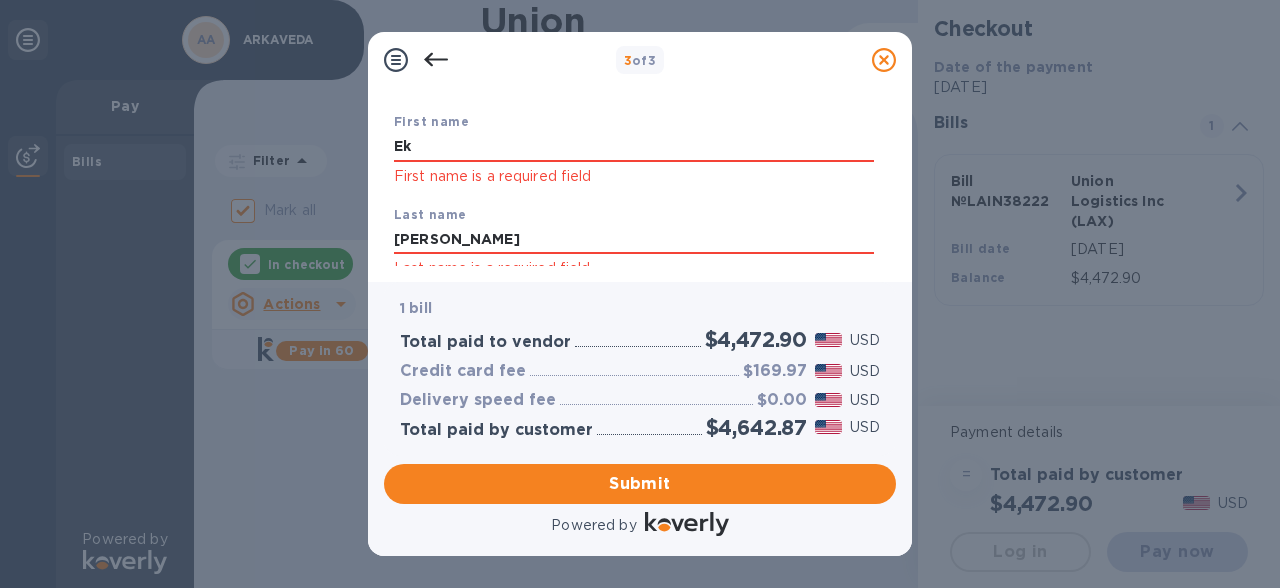 type on "E" 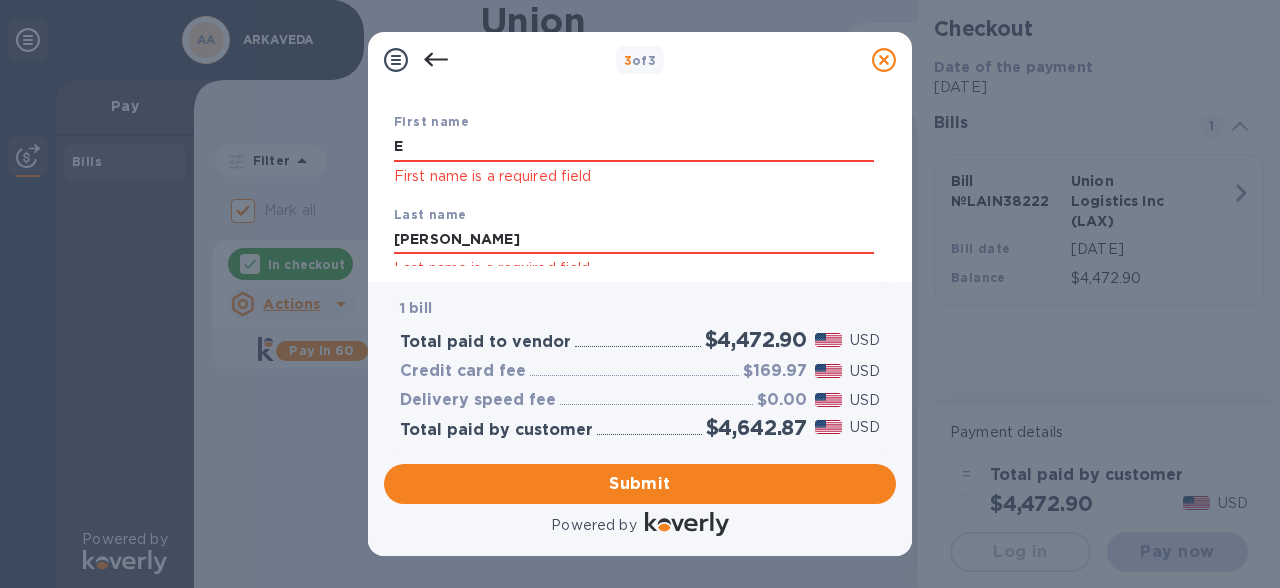 type on "Ekta" 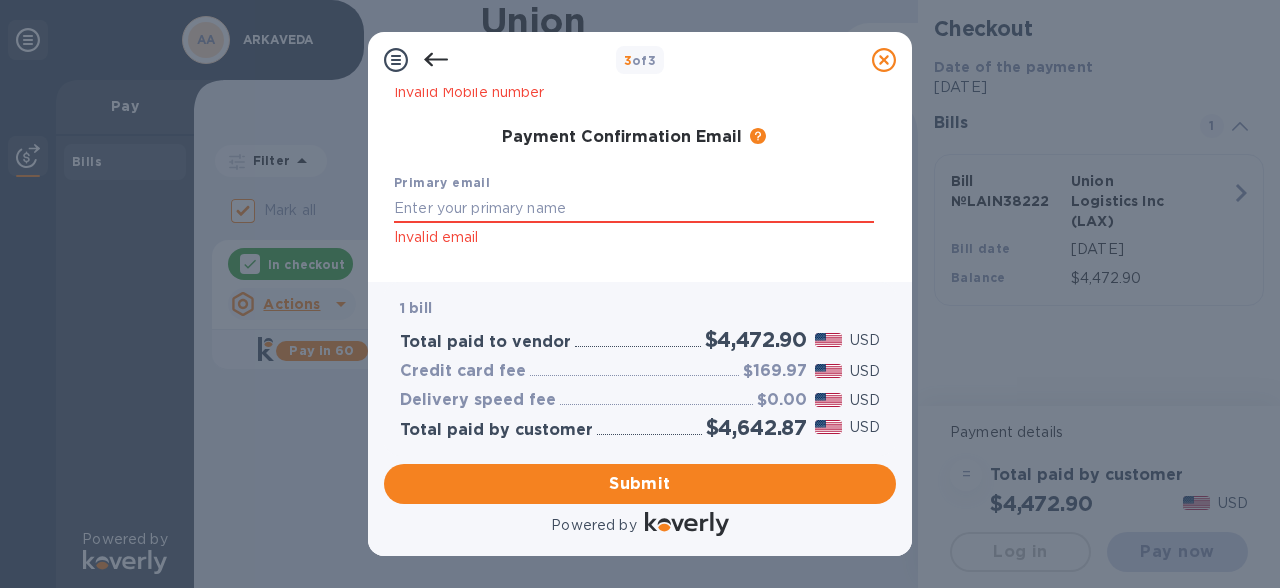 scroll, scrollTop: 370, scrollLeft: 0, axis: vertical 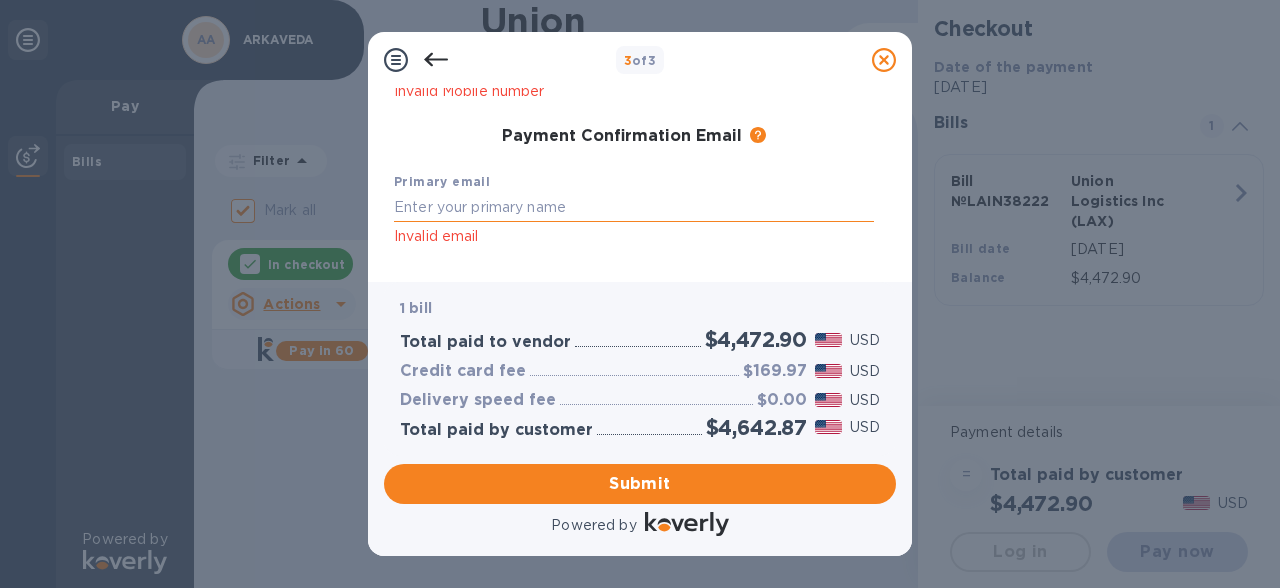 click at bounding box center [634, 207] 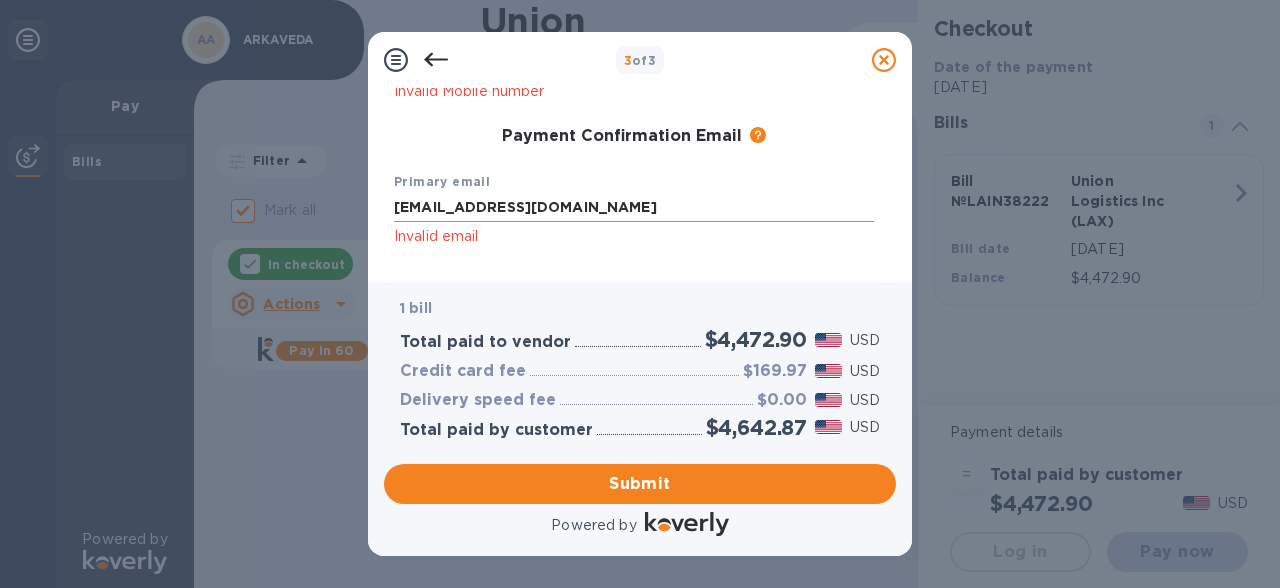 type on "hektal215@gmail.com" 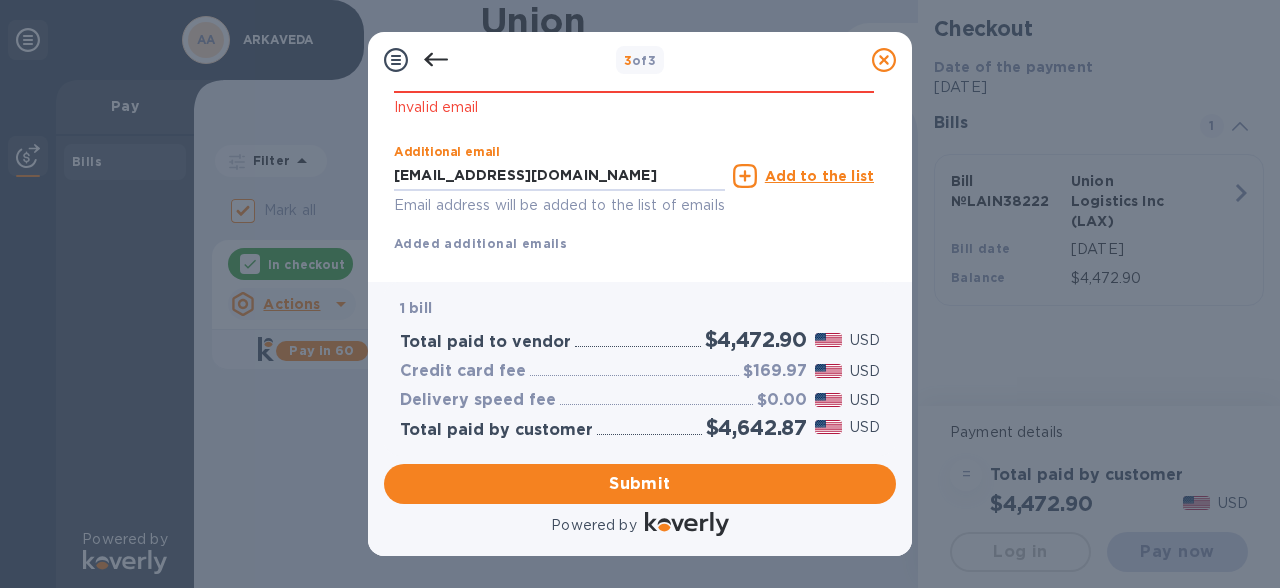 scroll, scrollTop: 543, scrollLeft: 0, axis: vertical 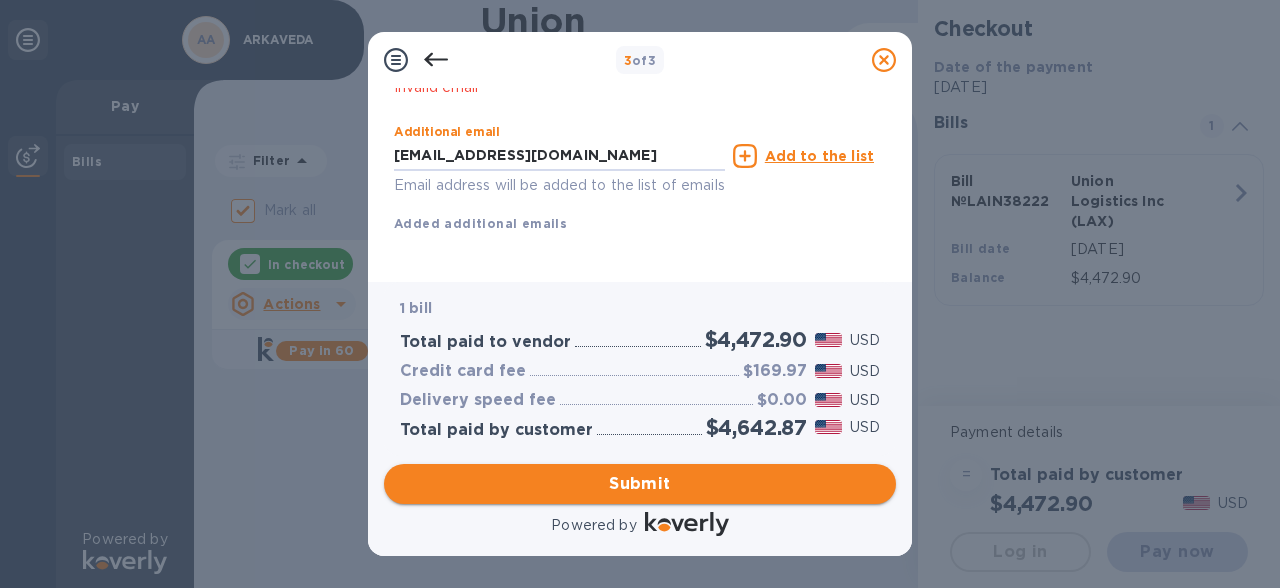click on "Submit" at bounding box center (640, 484) 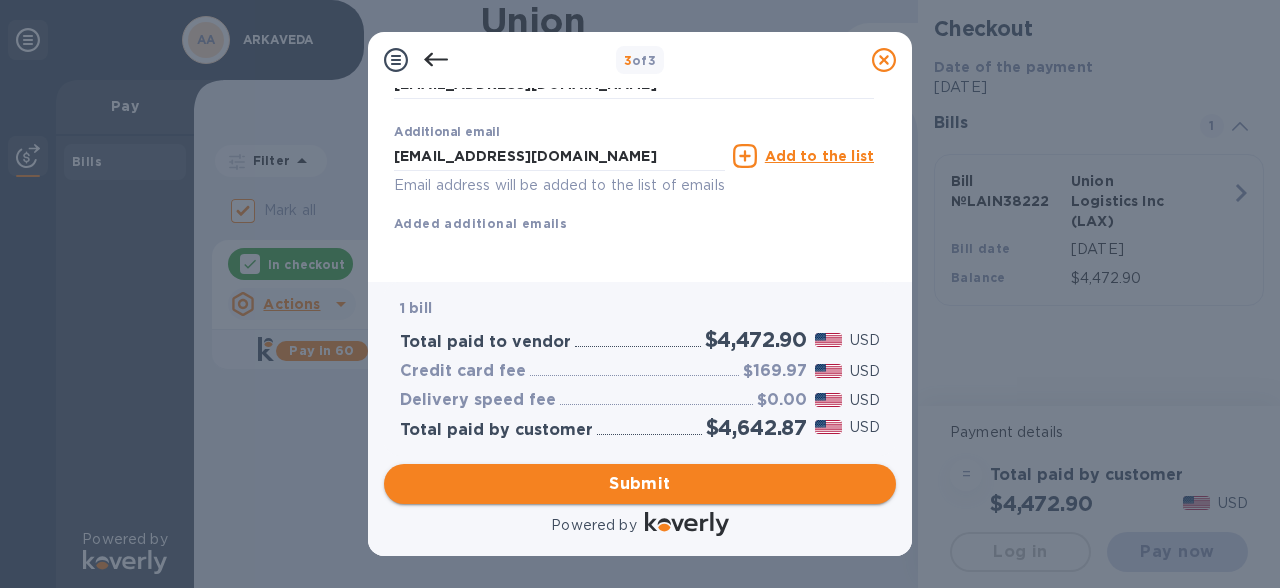 scroll, scrollTop: 439, scrollLeft: 0, axis: vertical 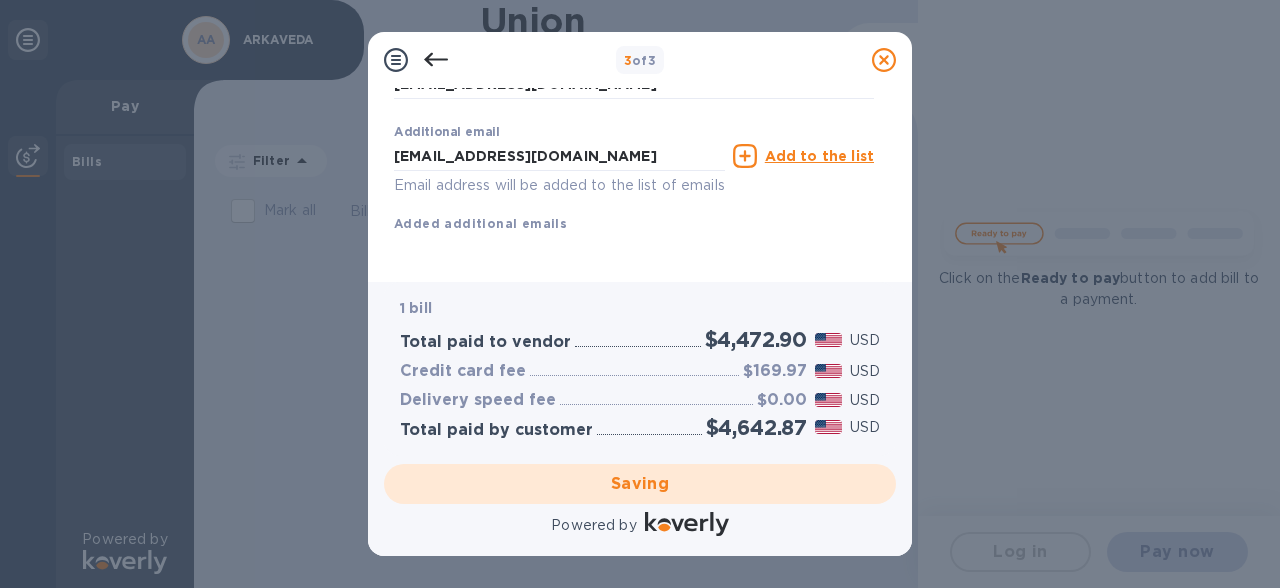 checkbox on "false" 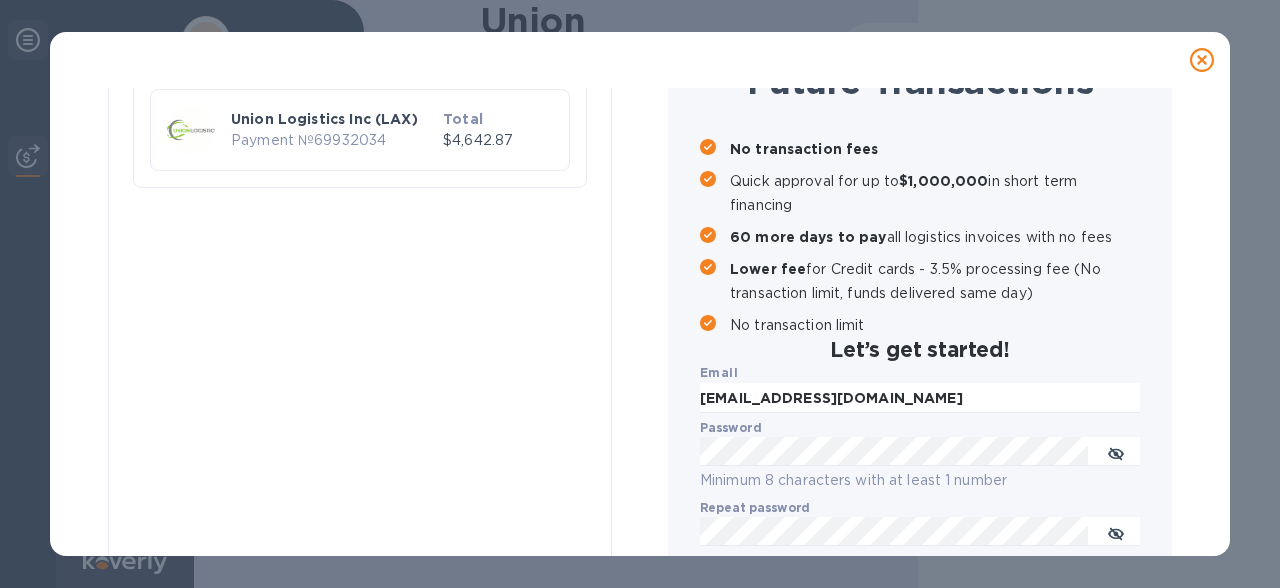 scroll, scrollTop: 332, scrollLeft: 0, axis: vertical 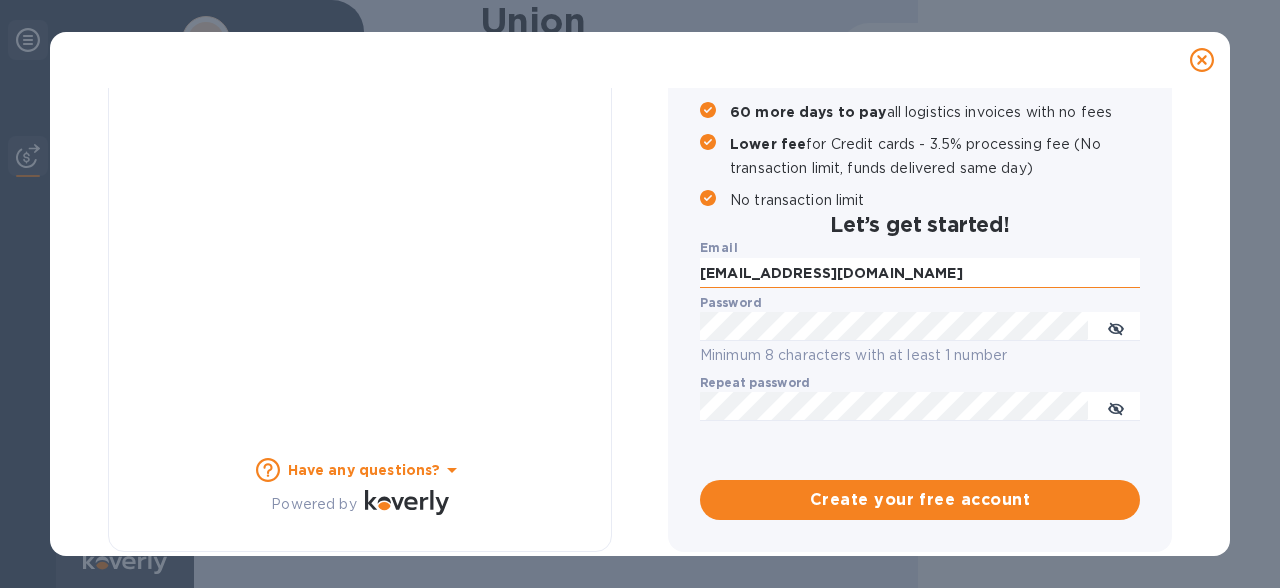 drag, startPoint x: 765, startPoint y: 274, endPoint x: 713, endPoint y: 275, distance: 52.009613 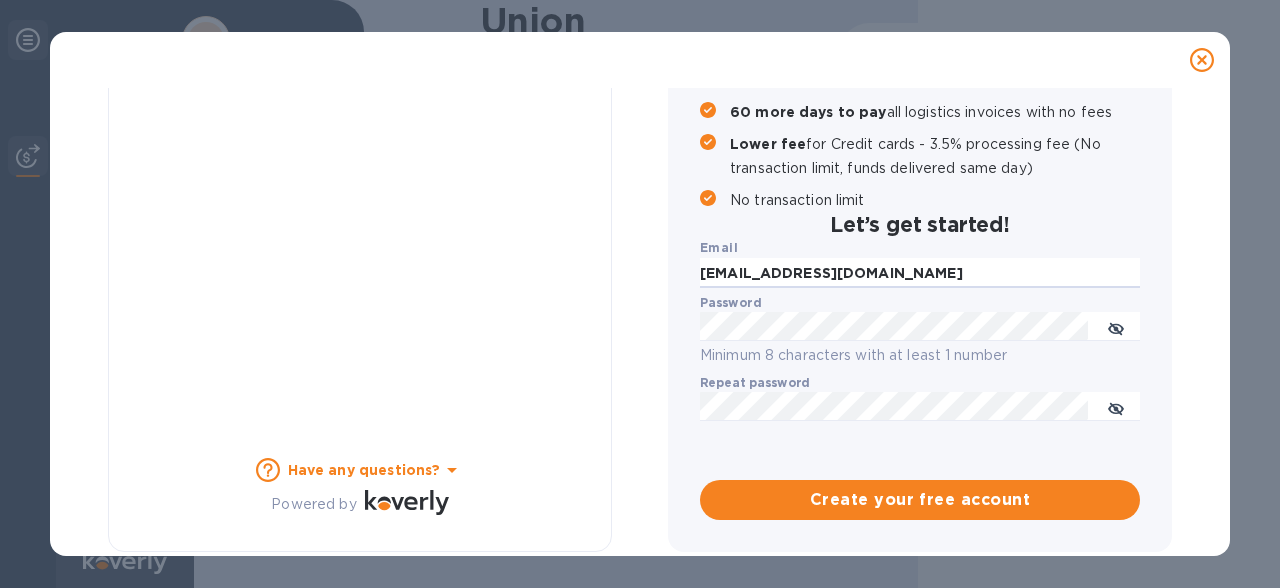 type on "hetalraval@gmail.com" 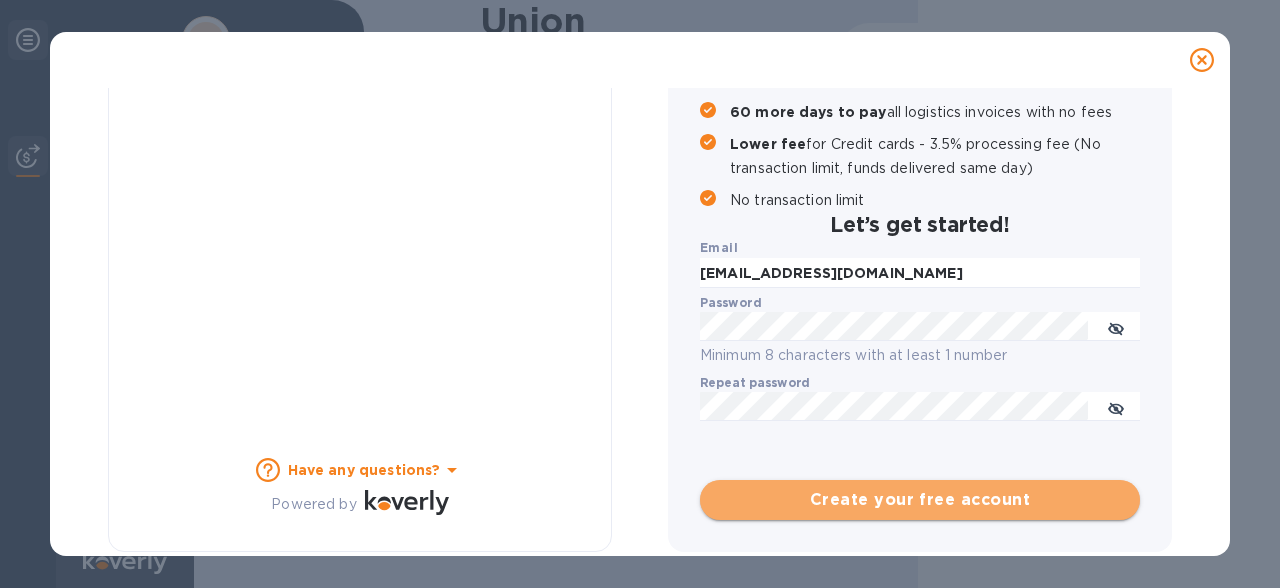 click on "Create your free account" at bounding box center [920, 500] 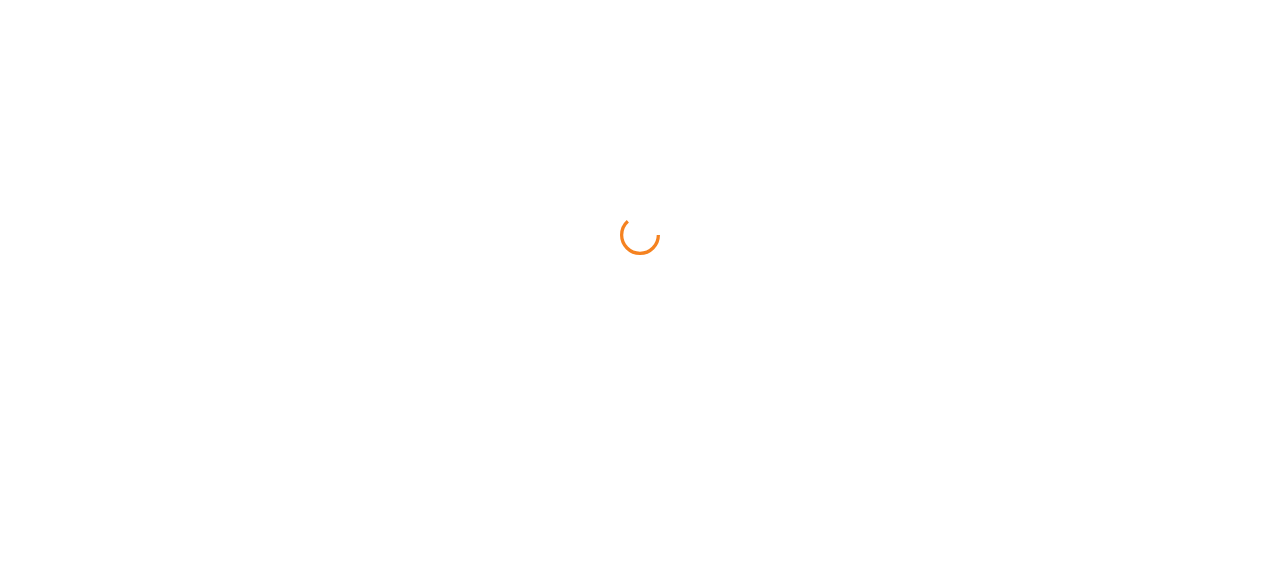scroll, scrollTop: 0, scrollLeft: 0, axis: both 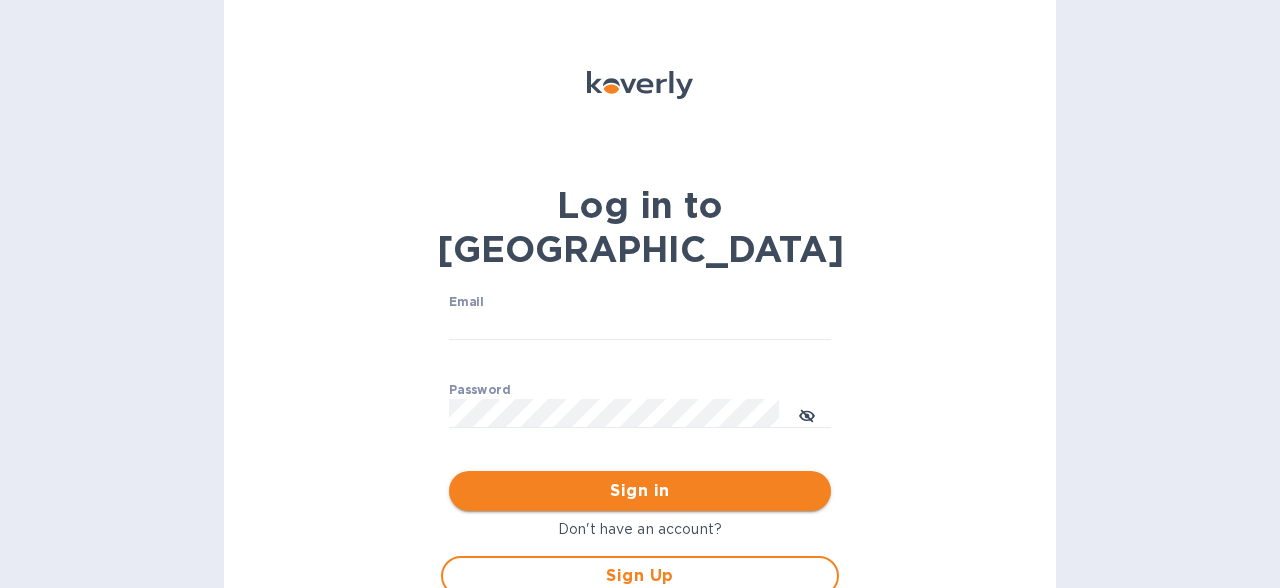 type on "hetalraval@gmail.com" 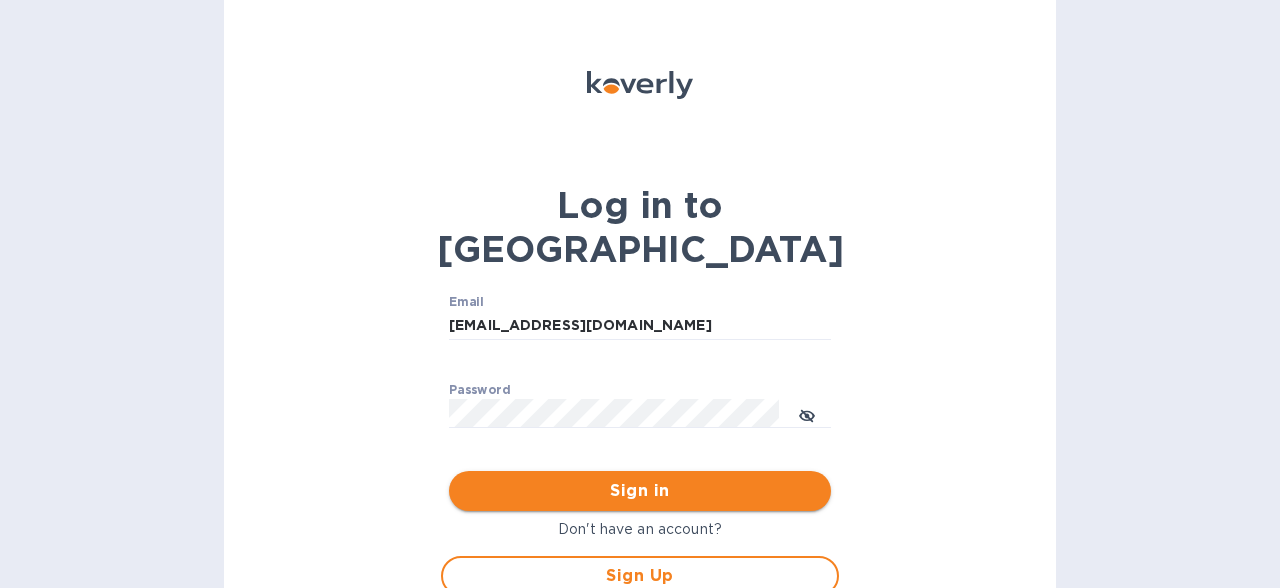 click on "Sign in" at bounding box center (640, 491) 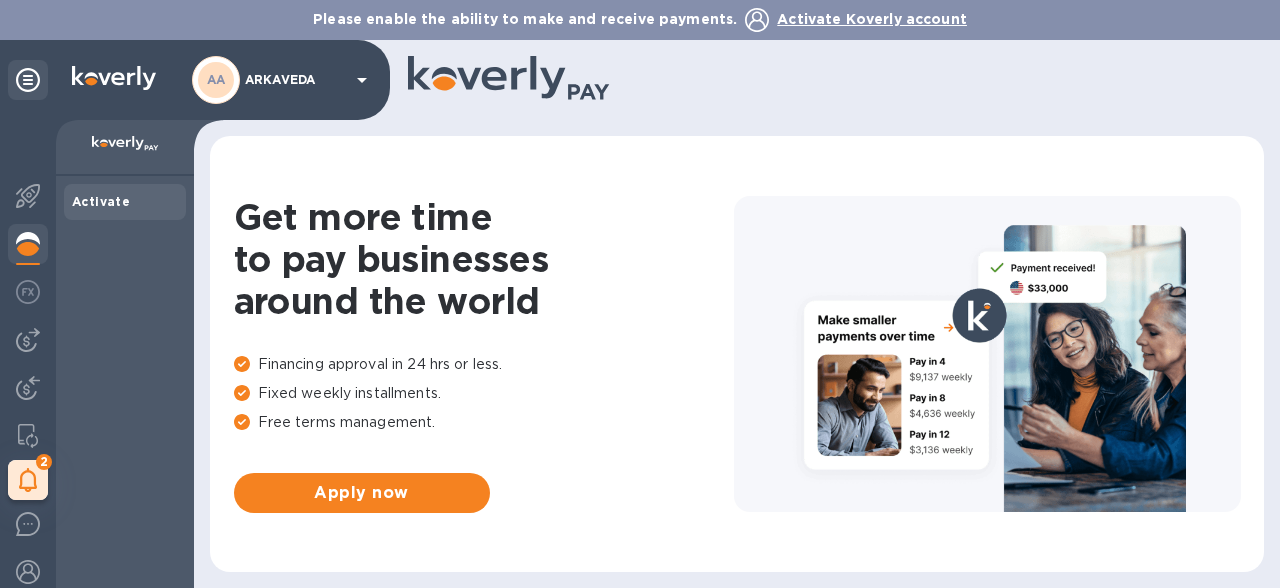 click on "Activate" at bounding box center (125, 202) 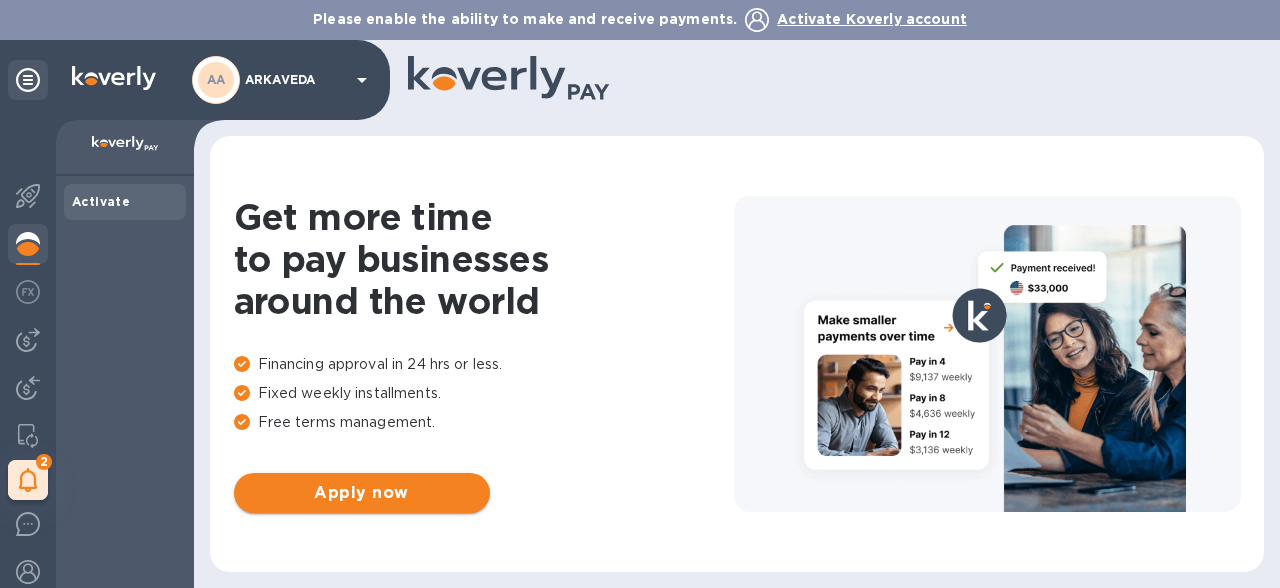 click on "Apply now" at bounding box center [362, 493] 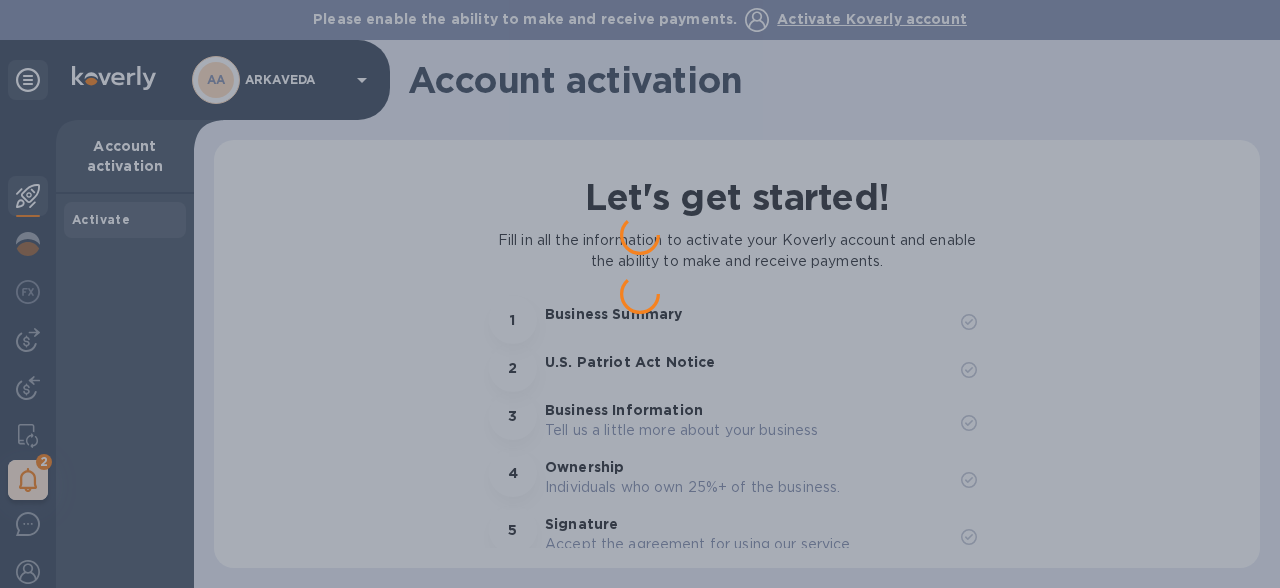 scroll, scrollTop: 0, scrollLeft: 0, axis: both 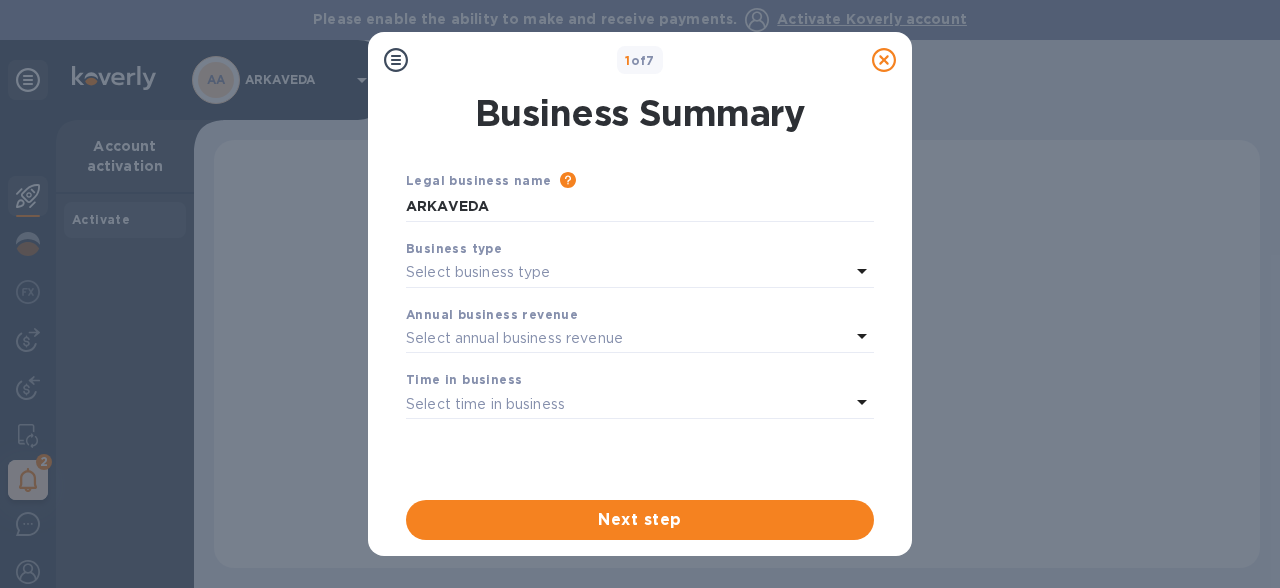 click 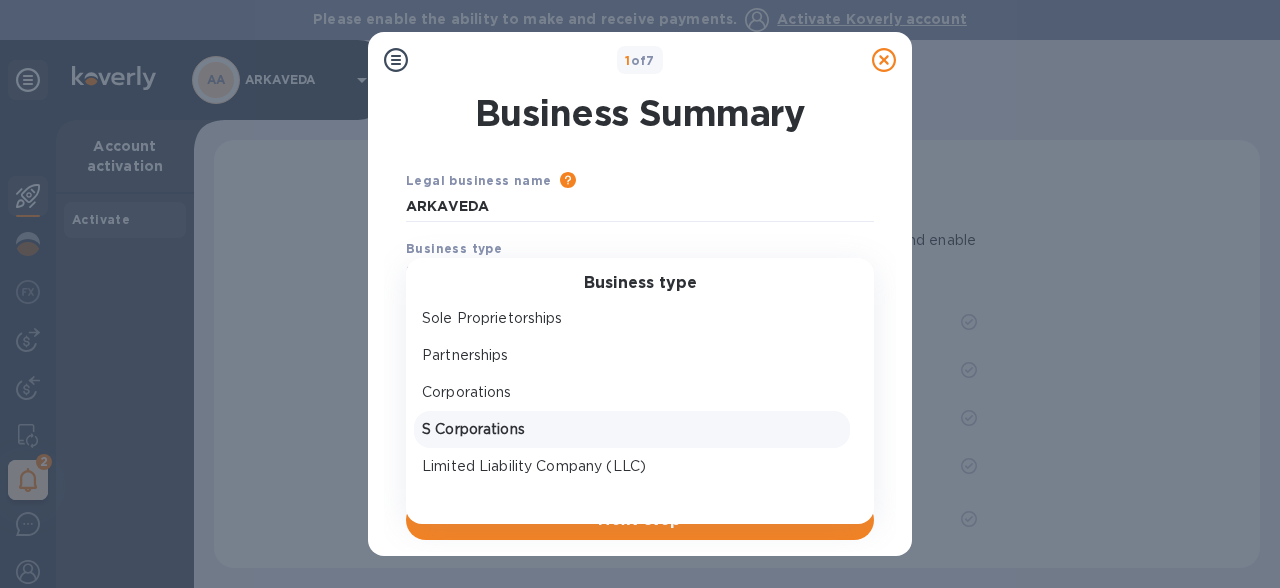 click on "S Corporations" at bounding box center [632, 429] 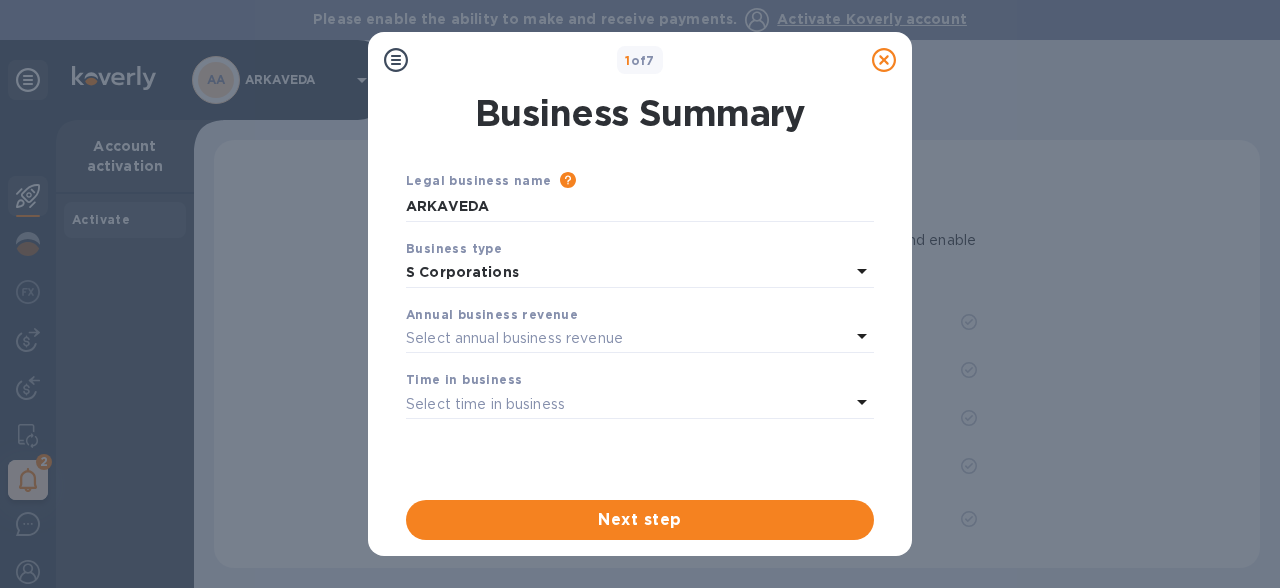 click on "Annual business revenue" at bounding box center [640, 314] 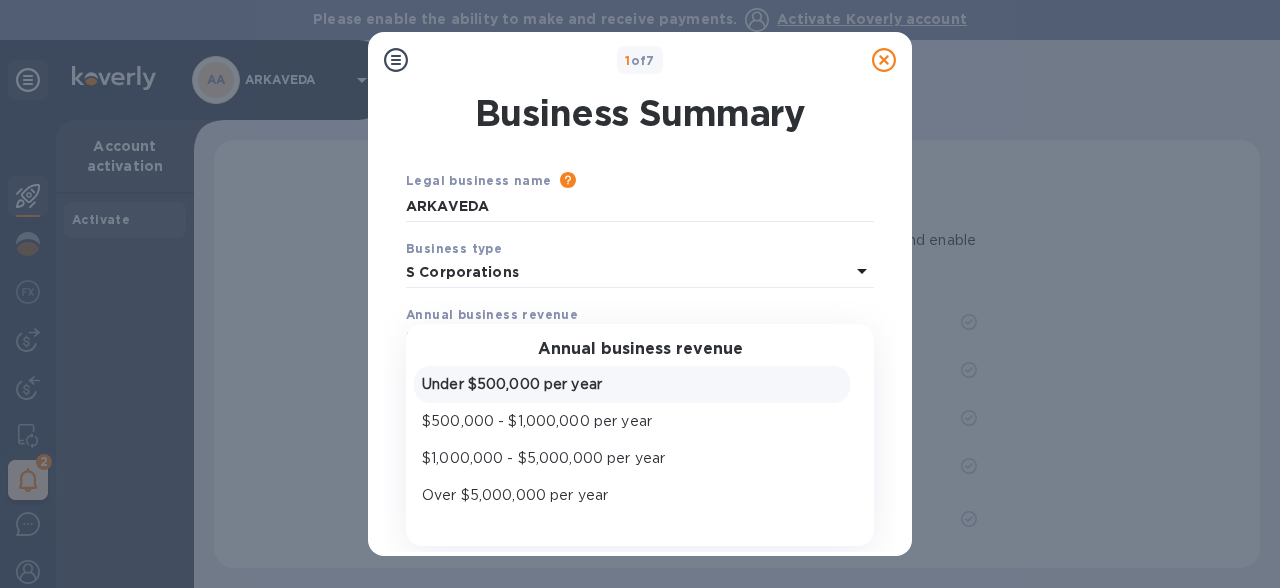click on "Under $500,000 per year" at bounding box center [632, 384] 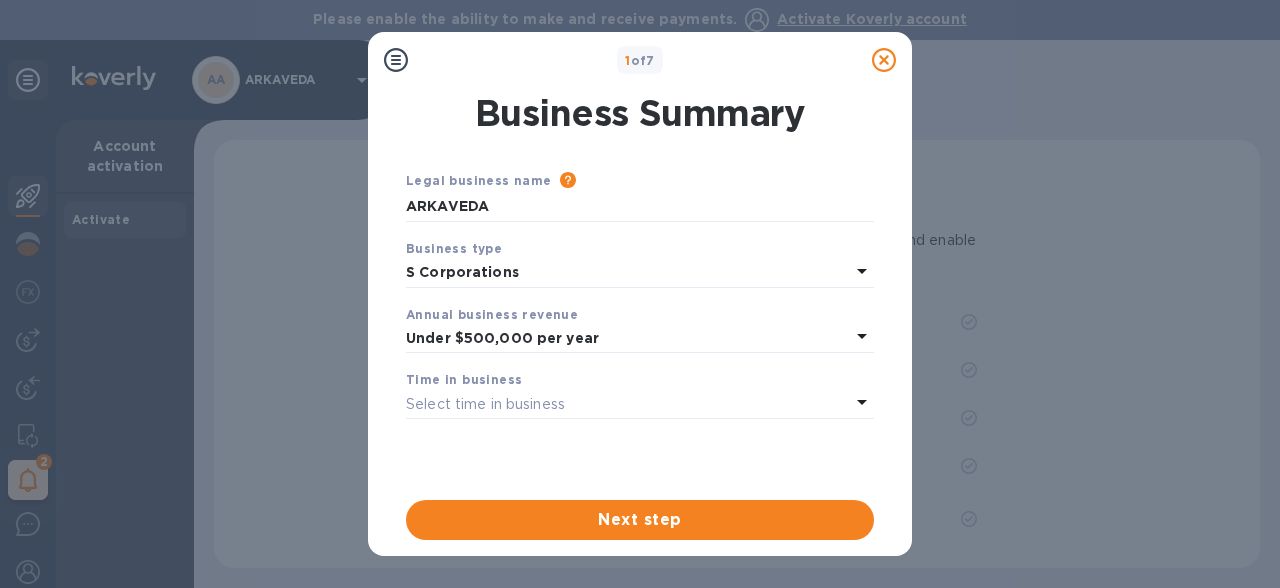 click on "Select time in business" at bounding box center (628, 404) 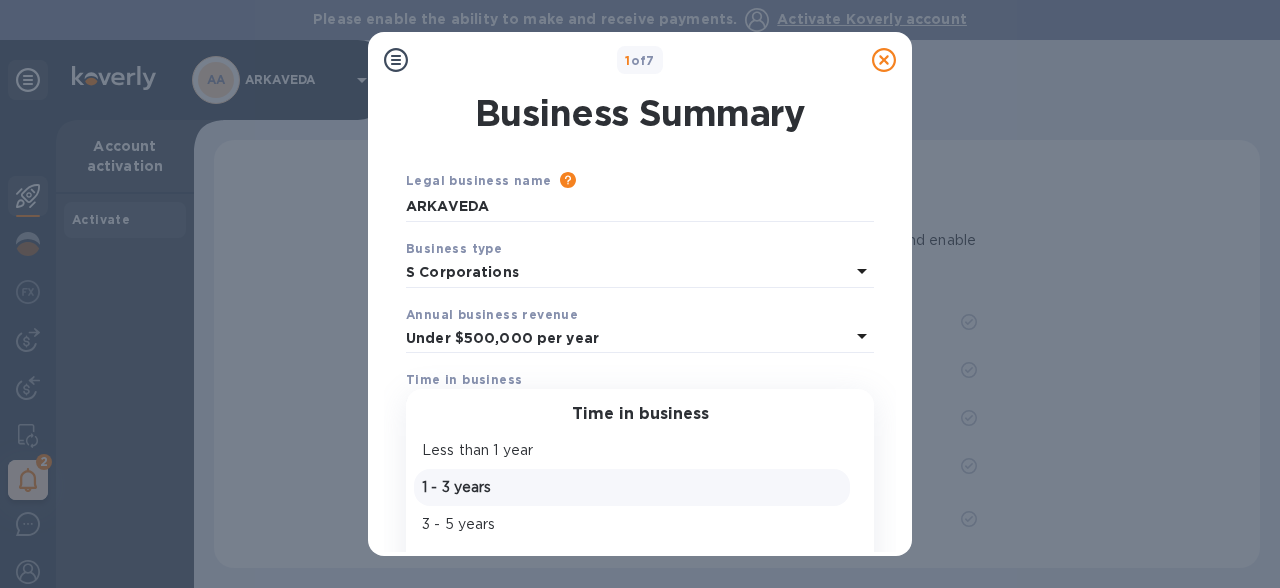 click on "1 - 3 years" at bounding box center (632, 487) 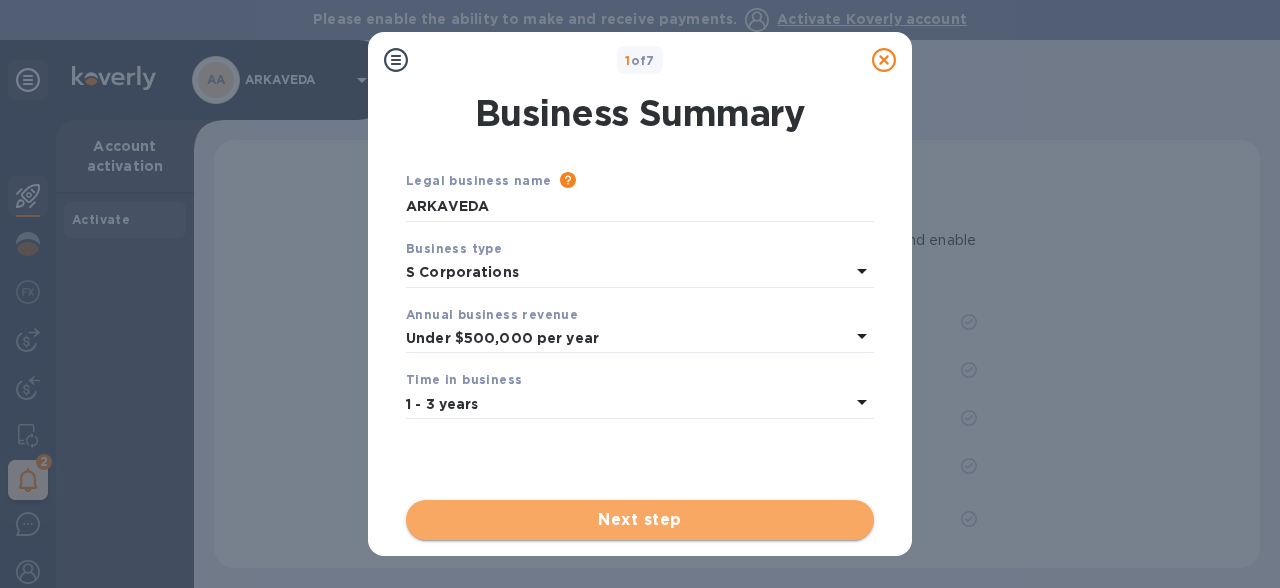 click on "Next step" at bounding box center [640, 520] 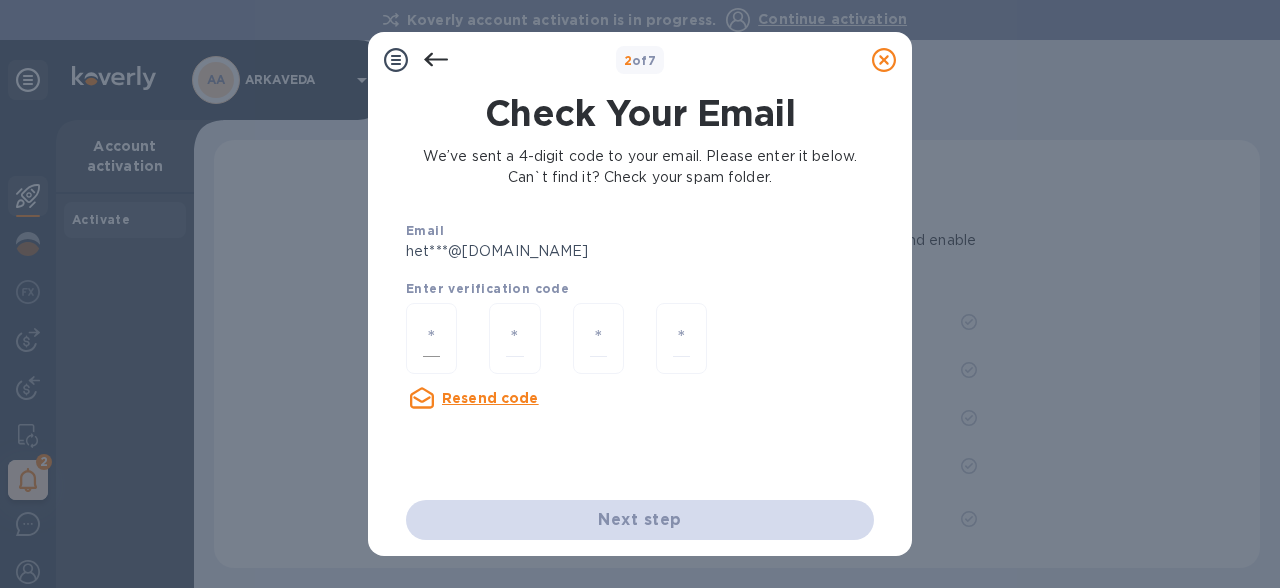 click at bounding box center [431, 338] 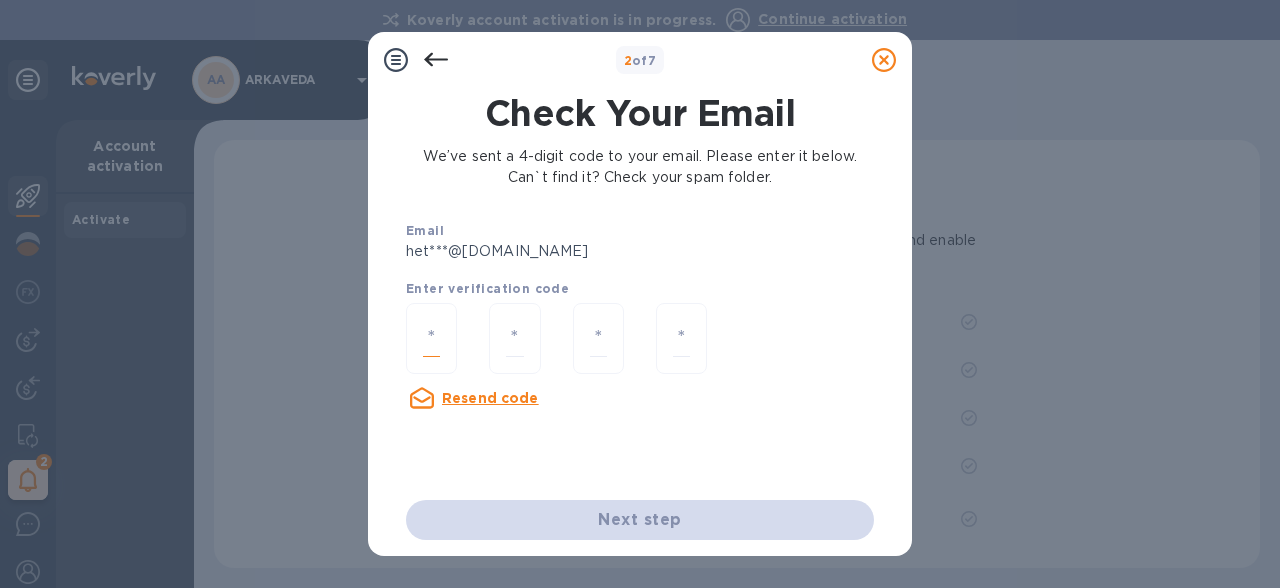 type on "6" 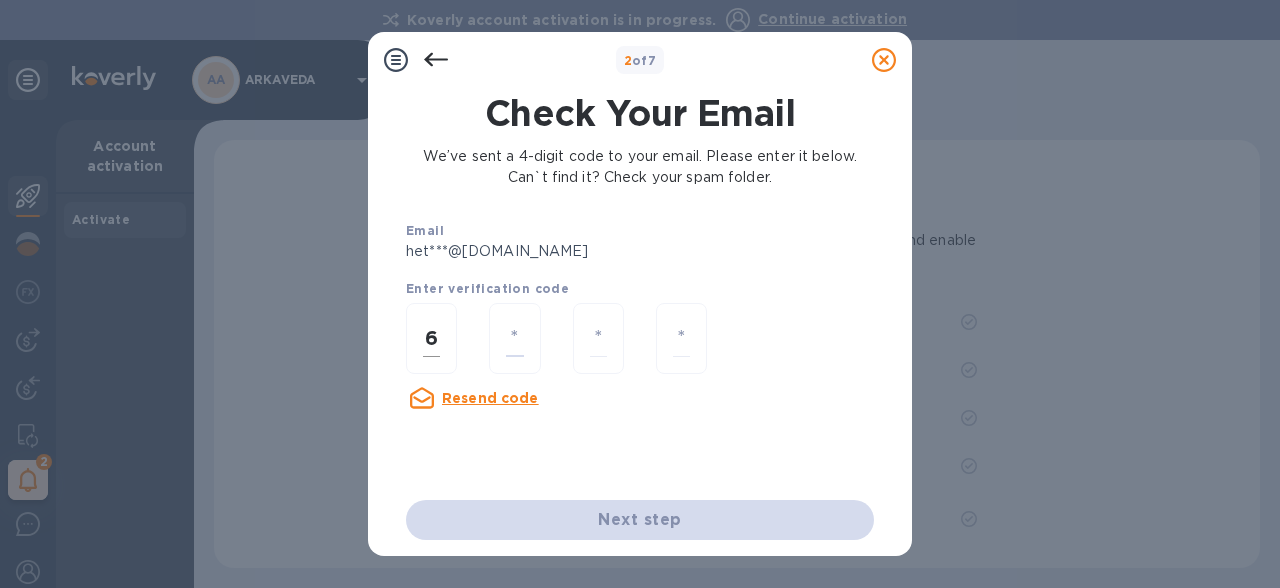 type on "8" 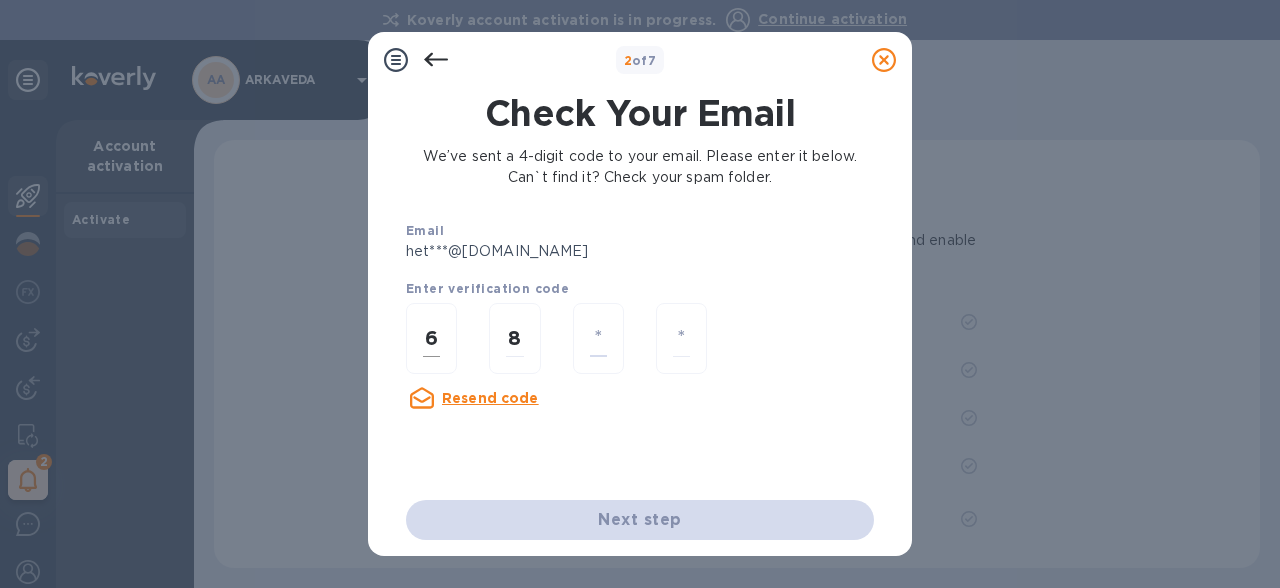 type on "1" 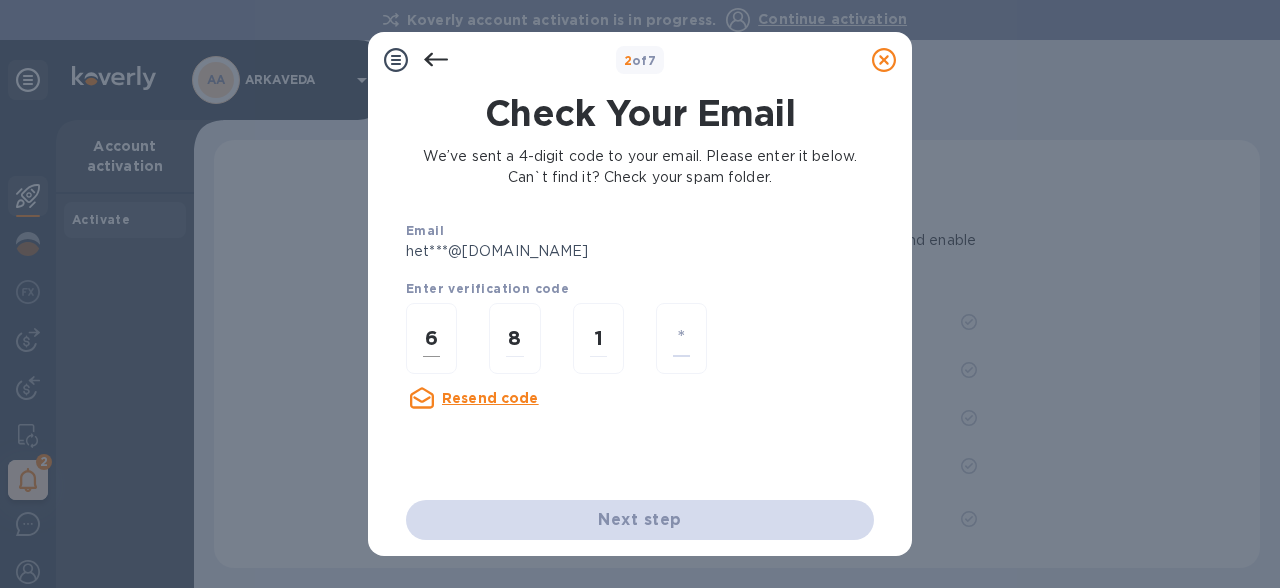 type on "2" 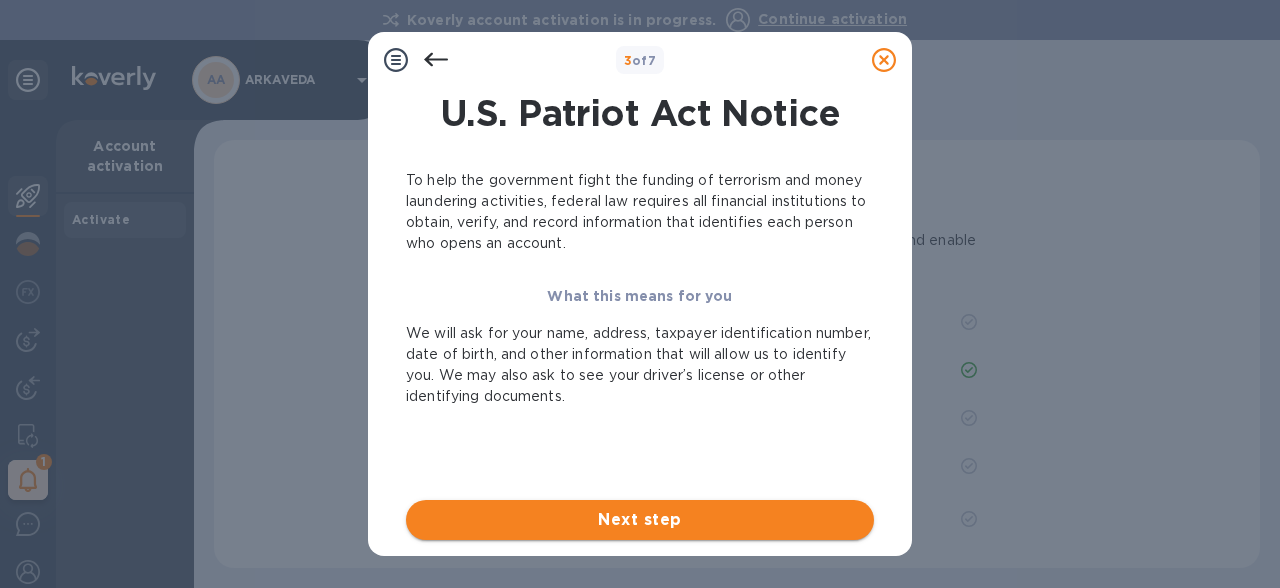 click on "Next step" at bounding box center (640, 520) 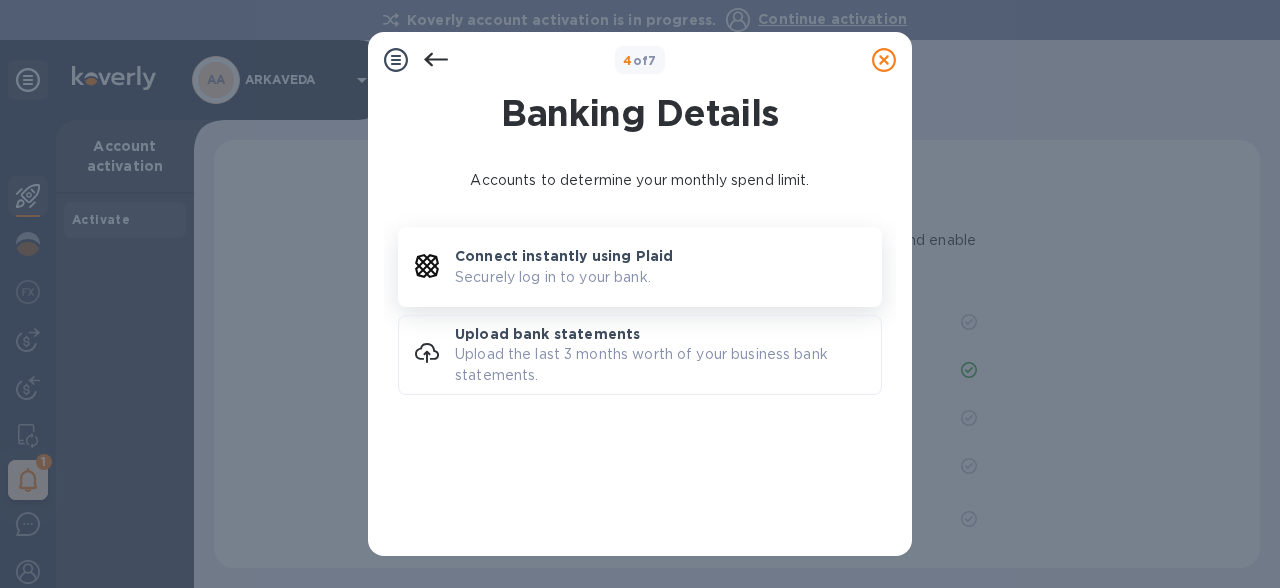click on "Connect instantly using Plaid Securely log in to your bank." at bounding box center (668, 266) 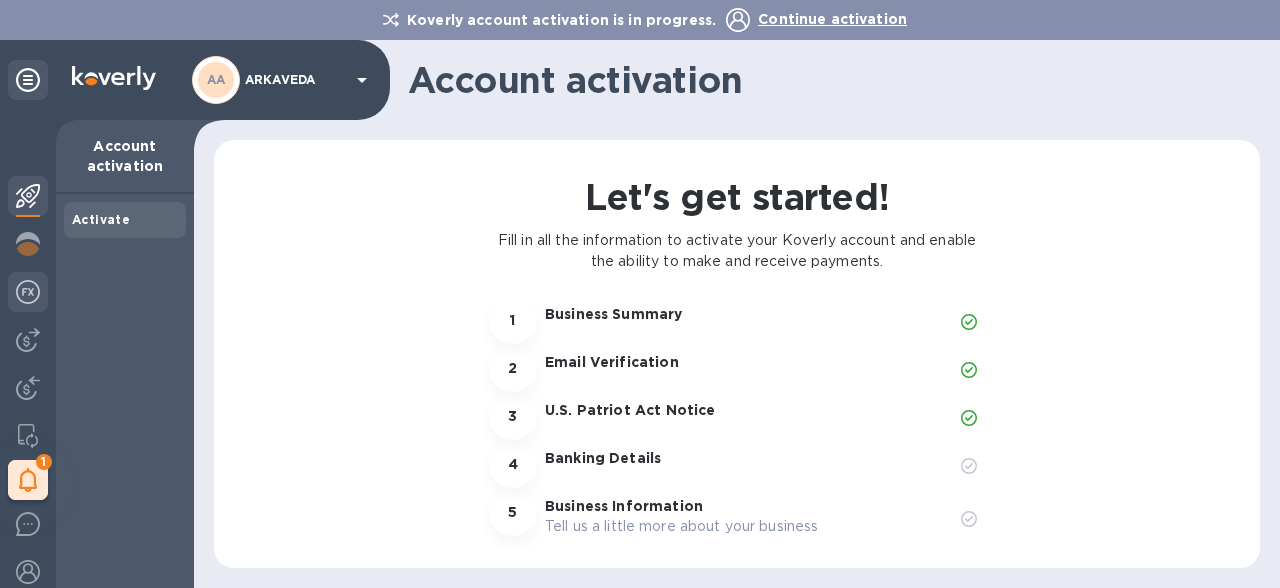 click at bounding box center (28, 292) 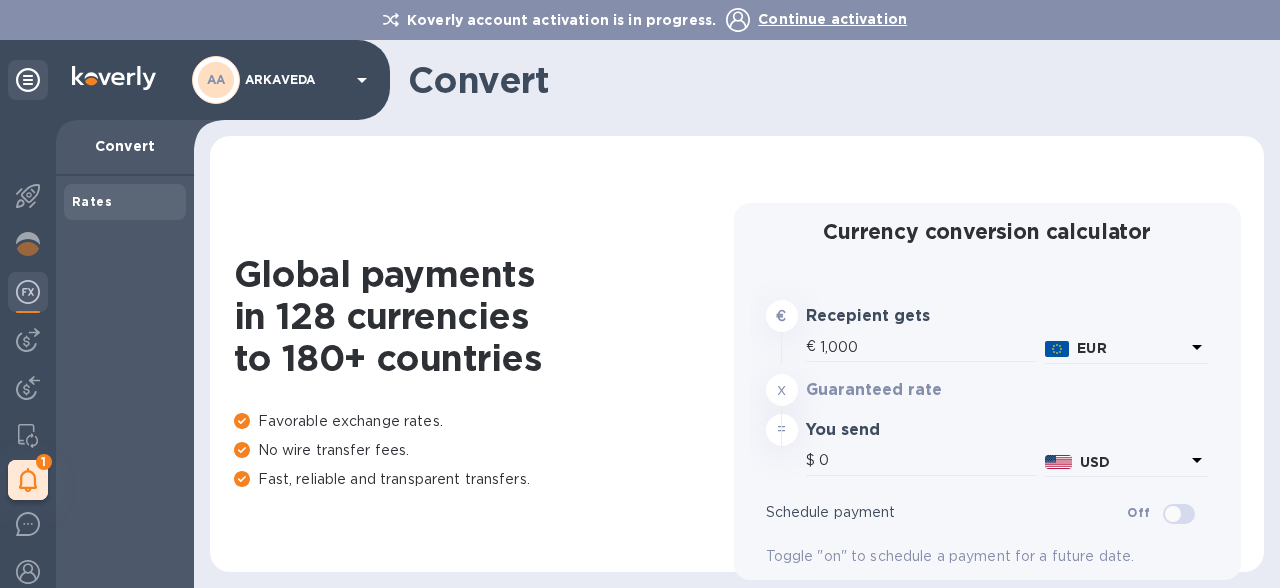 type on "1,175.56" 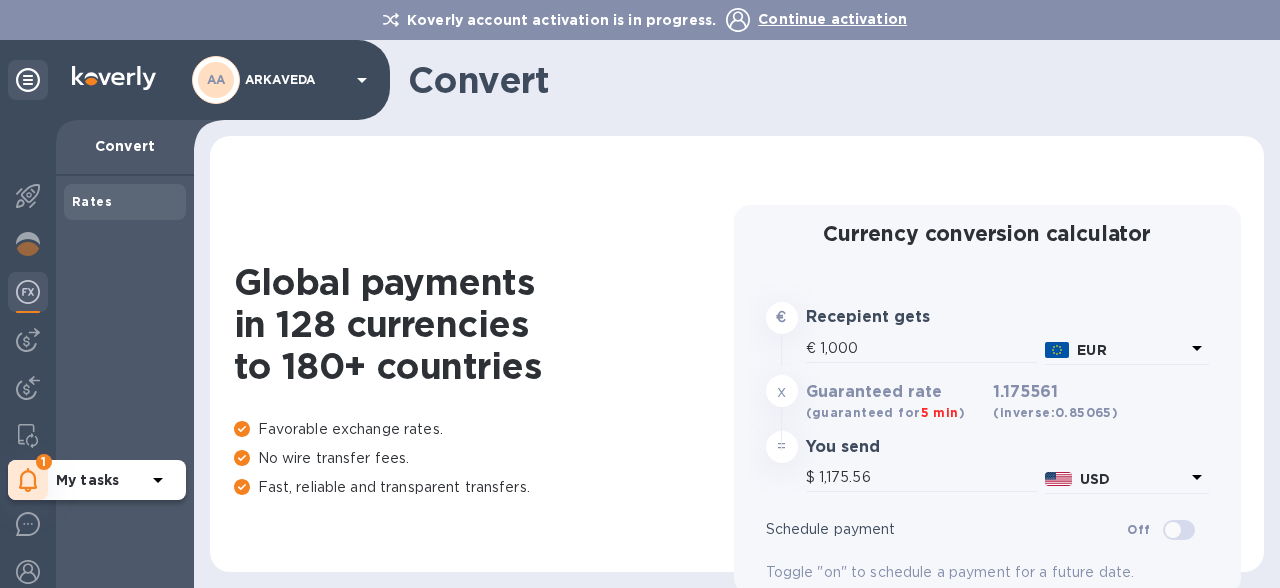 click 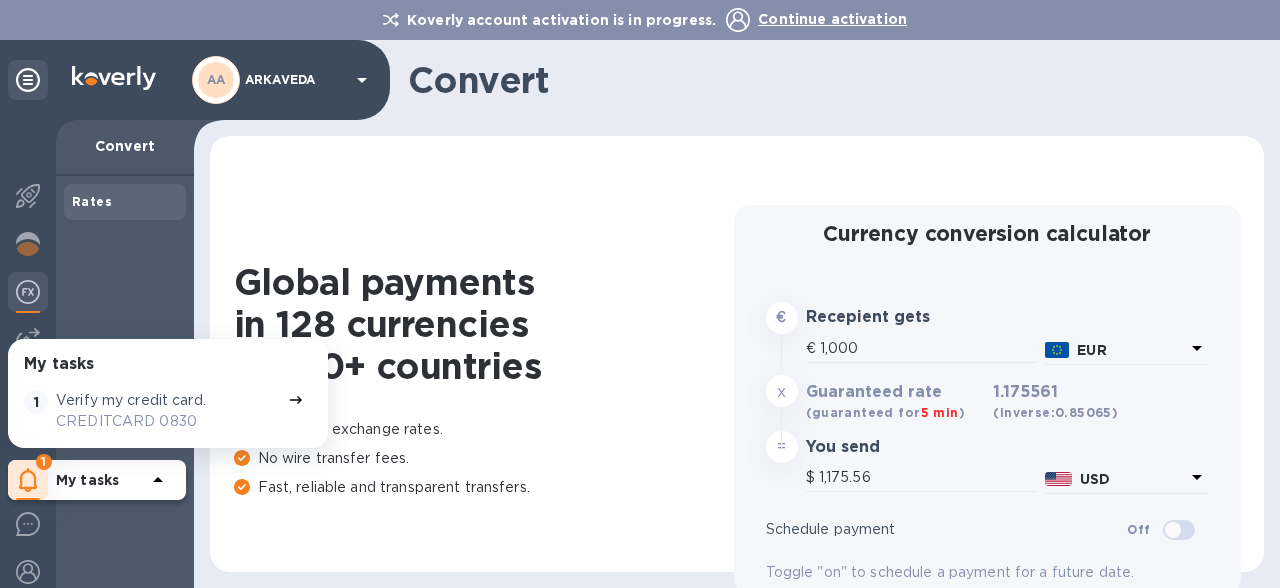 click on "Verify my credit card." at bounding box center (131, 400) 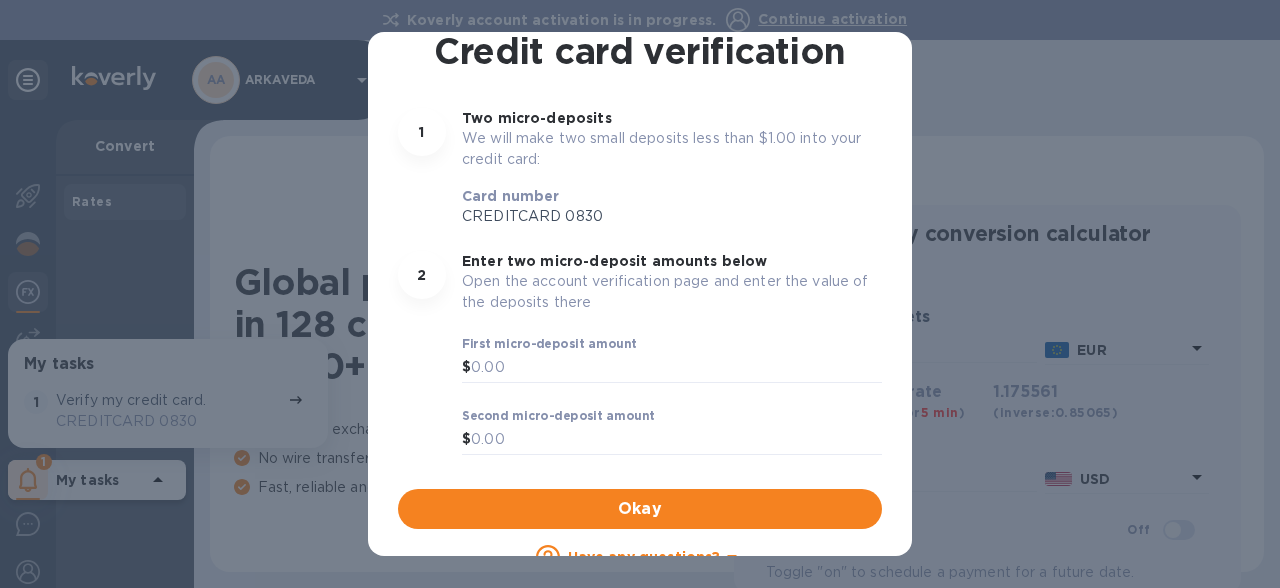 scroll, scrollTop: 132, scrollLeft: 0, axis: vertical 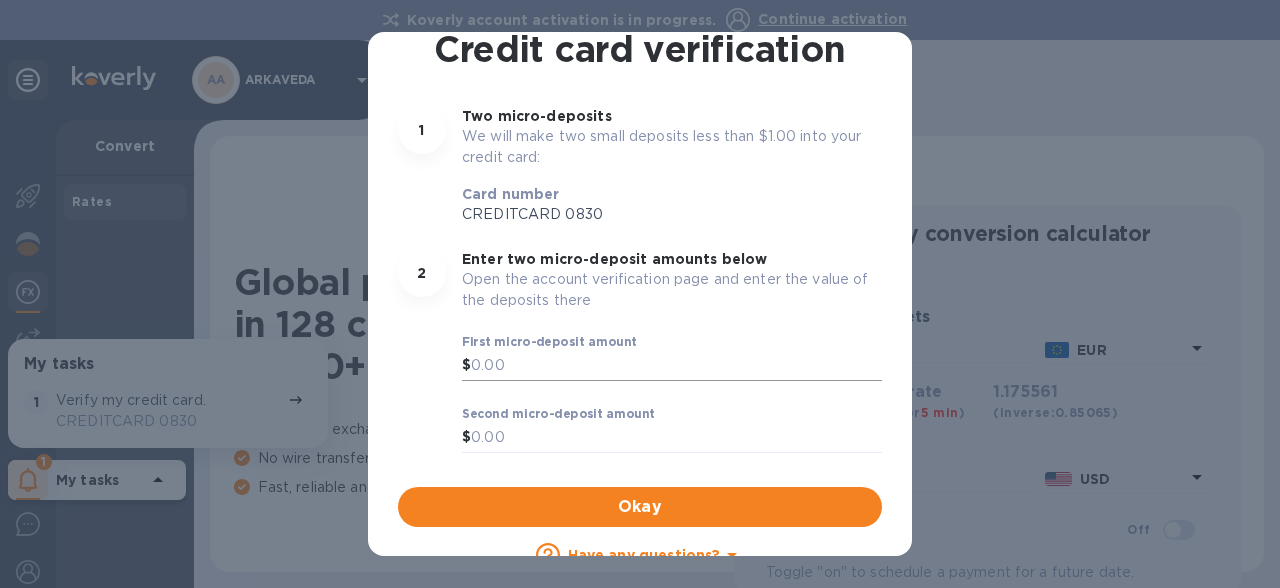 click at bounding box center [676, 366] 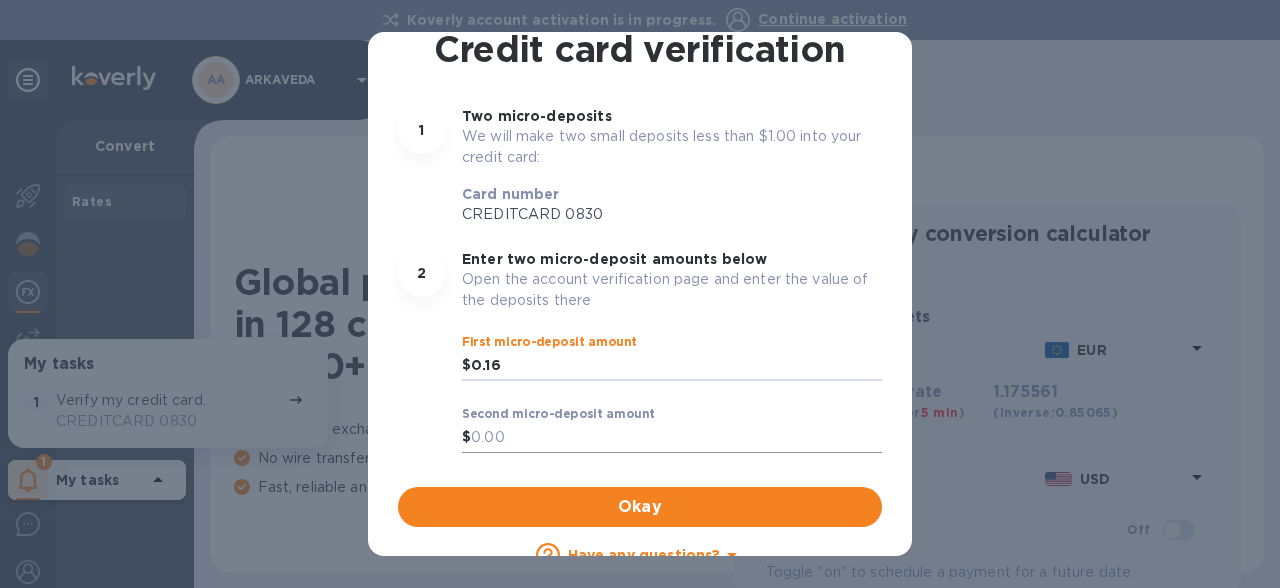 type on "0.16" 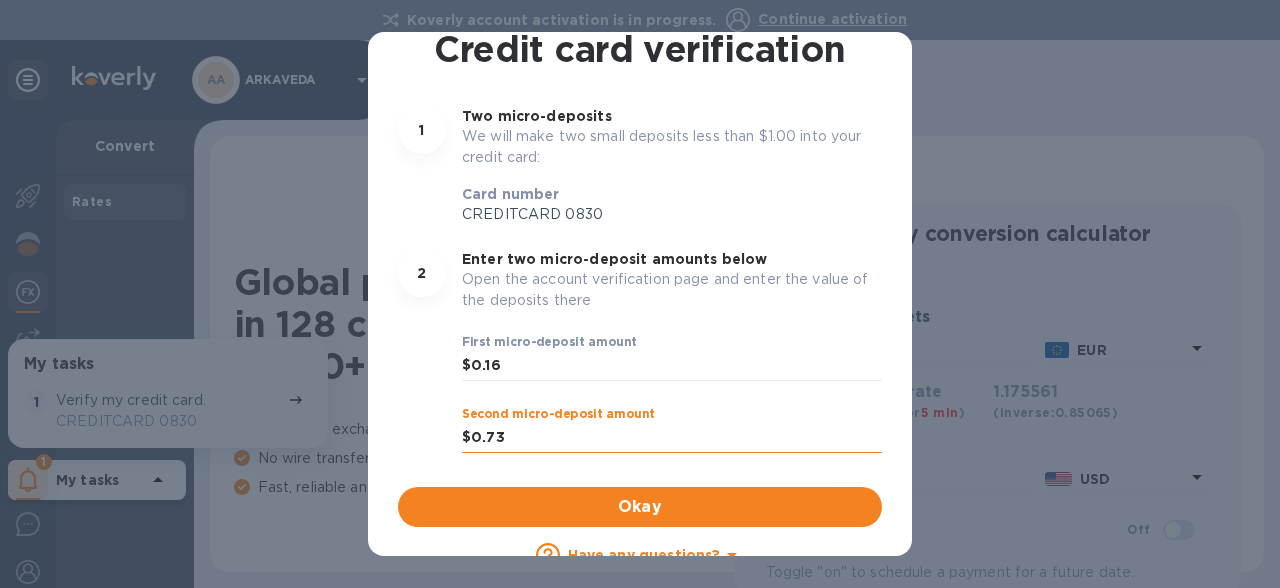 click on "0.73" at bounding box center [676, 438] 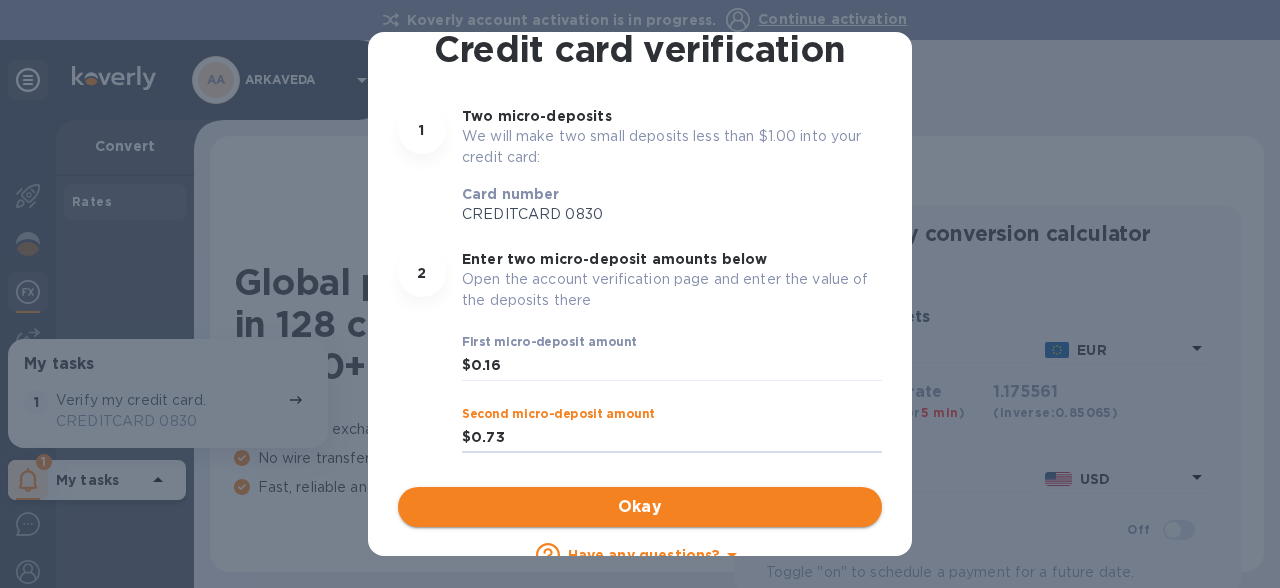 type on "0.73" 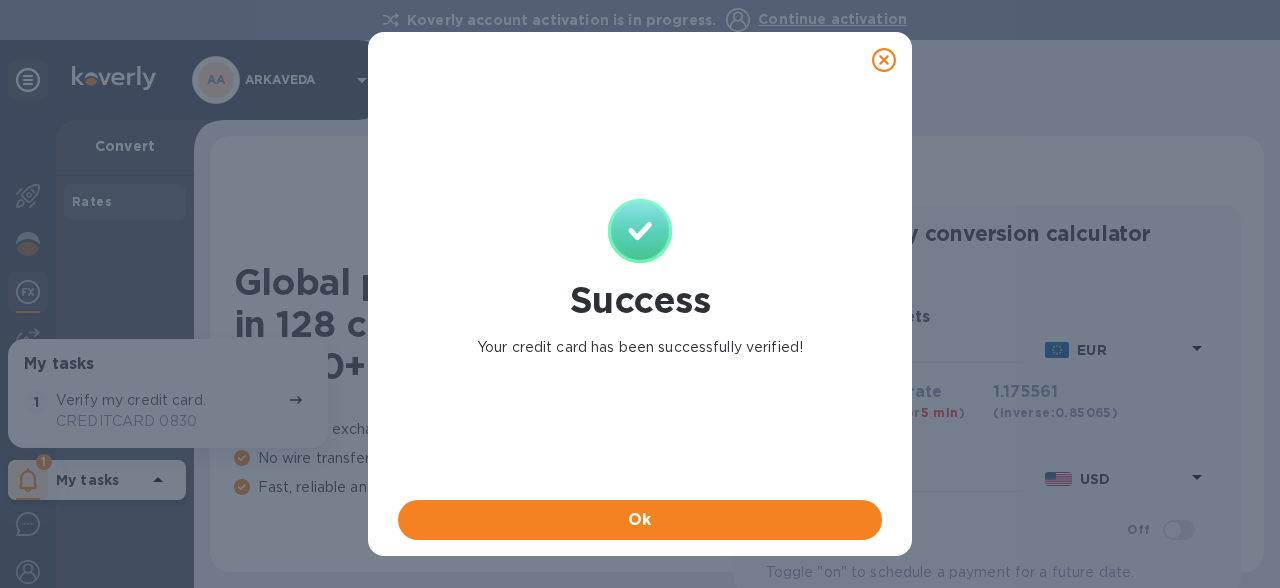 scroll, scrollTop: 0, scrollLeft: 0, axis: both 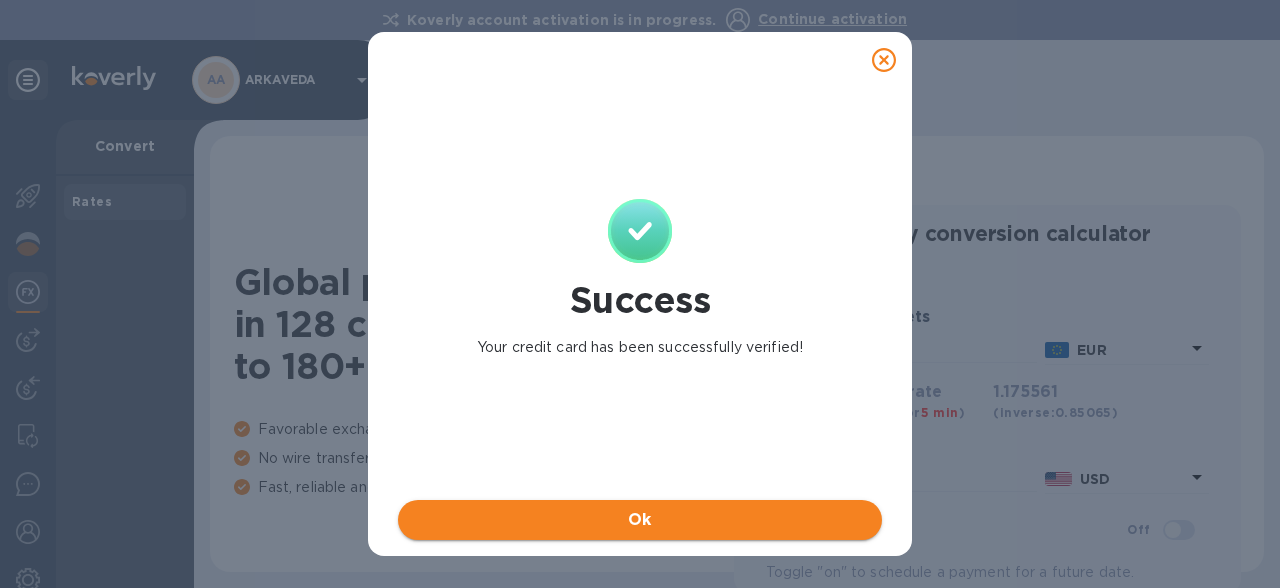 click on "Ok" at bounding box center (640, 520) 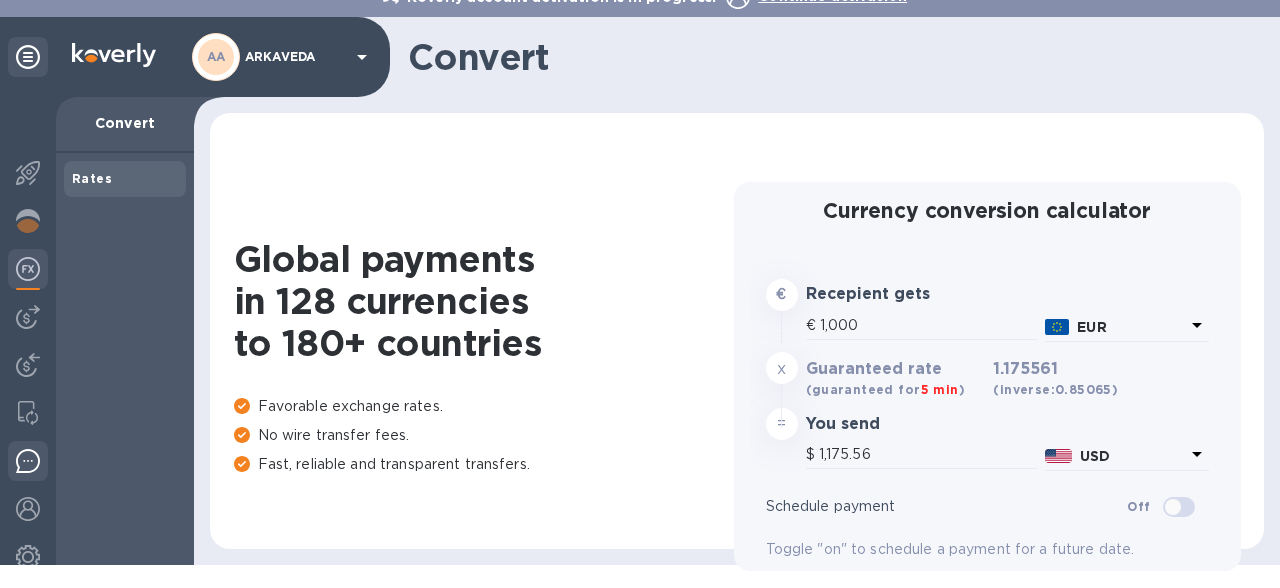scroll, scrollTop: 0, scrollLeft: 0, axis: both 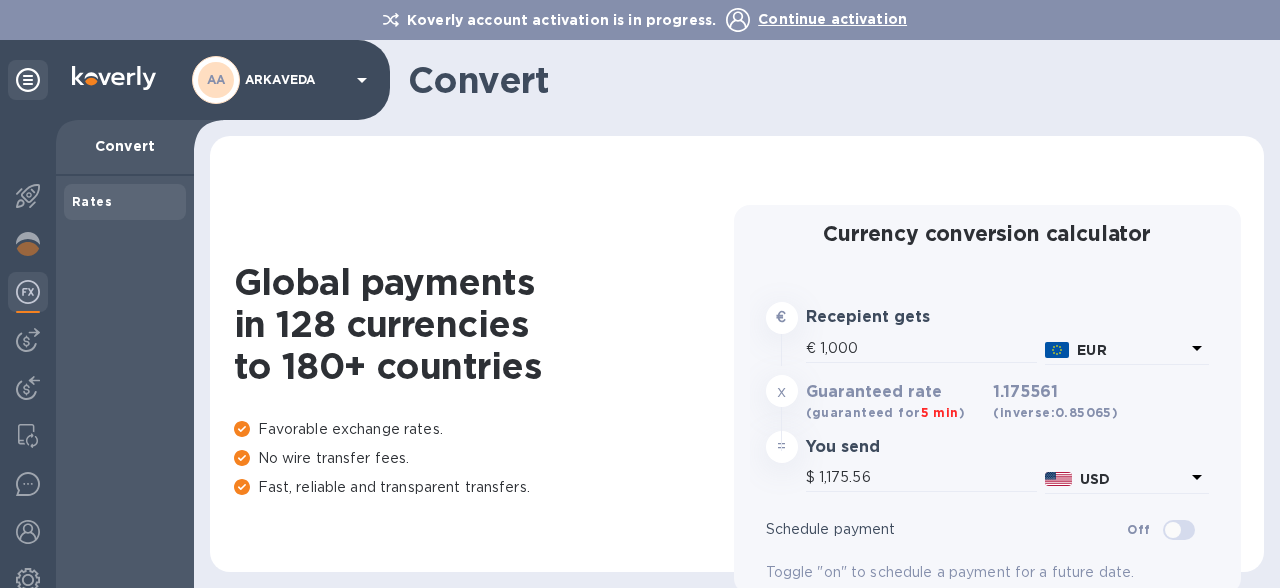 click 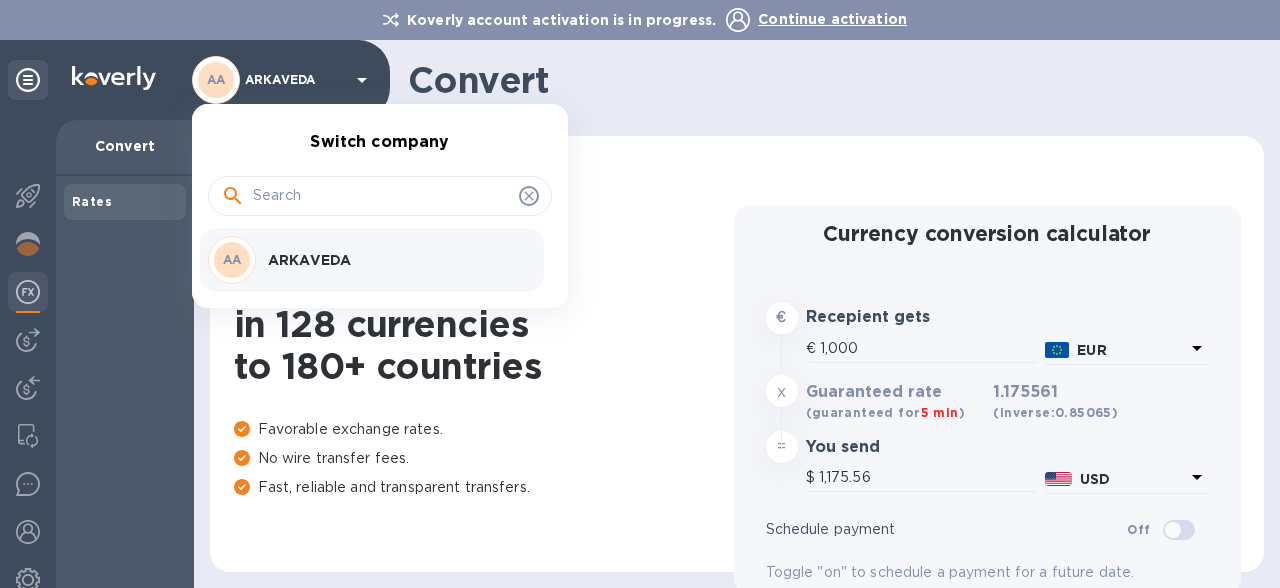 click on "ARKAVEDA" at bounding box center [394, 260] 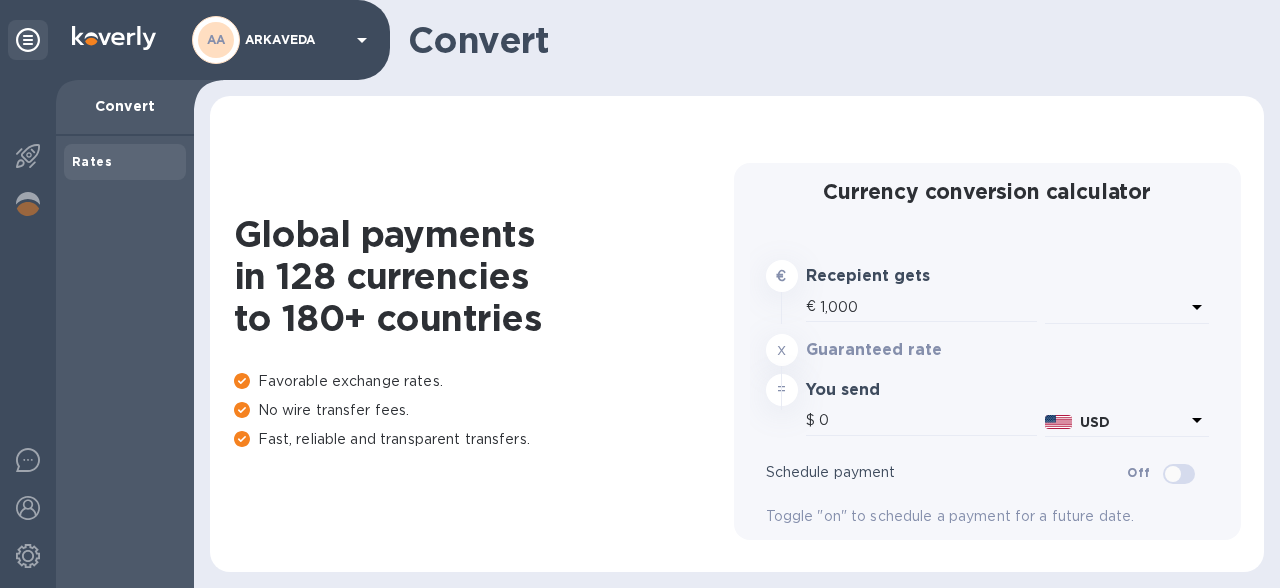 type on "1,175.36" 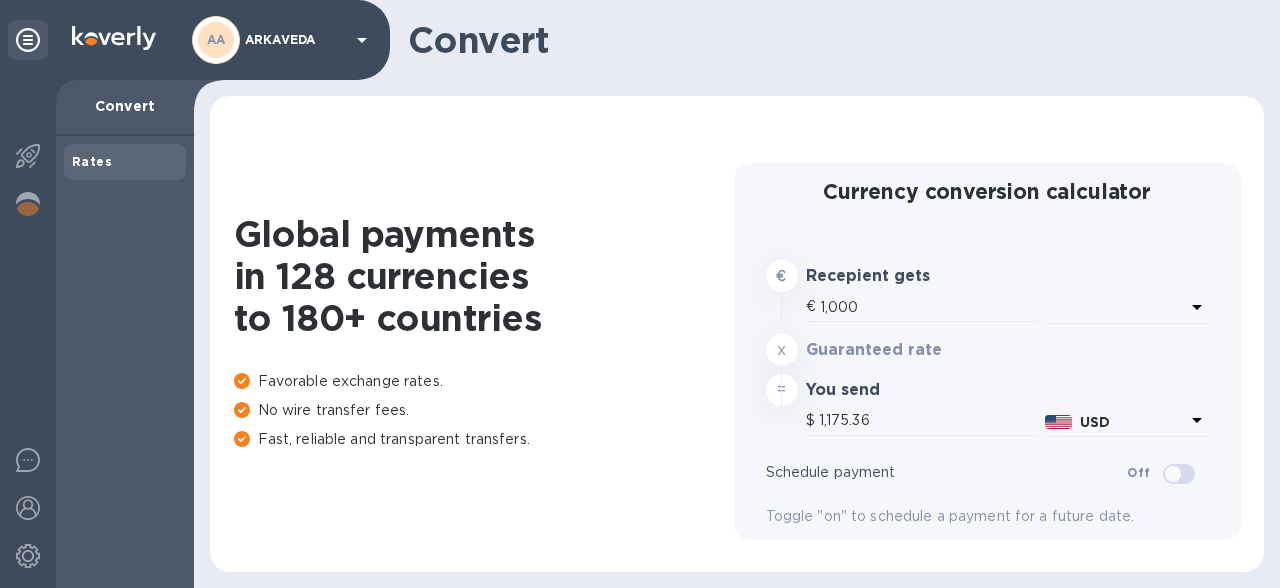 scroll, scrollTop: 0, scrollLeft: 0, axis: both 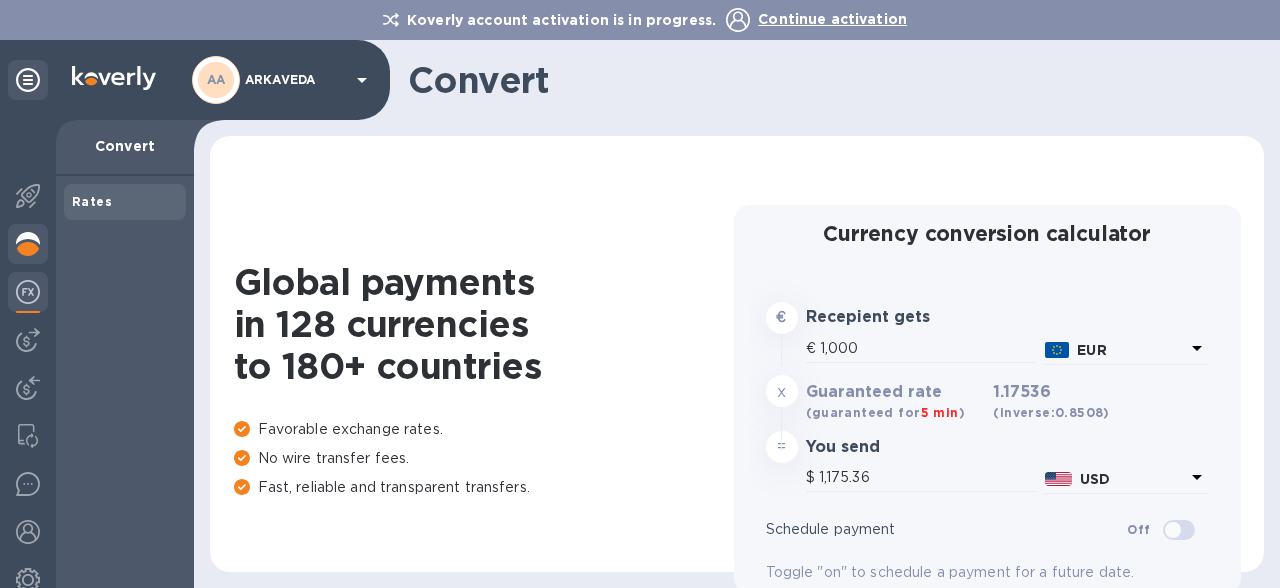 click at bounding box center [28, 244] 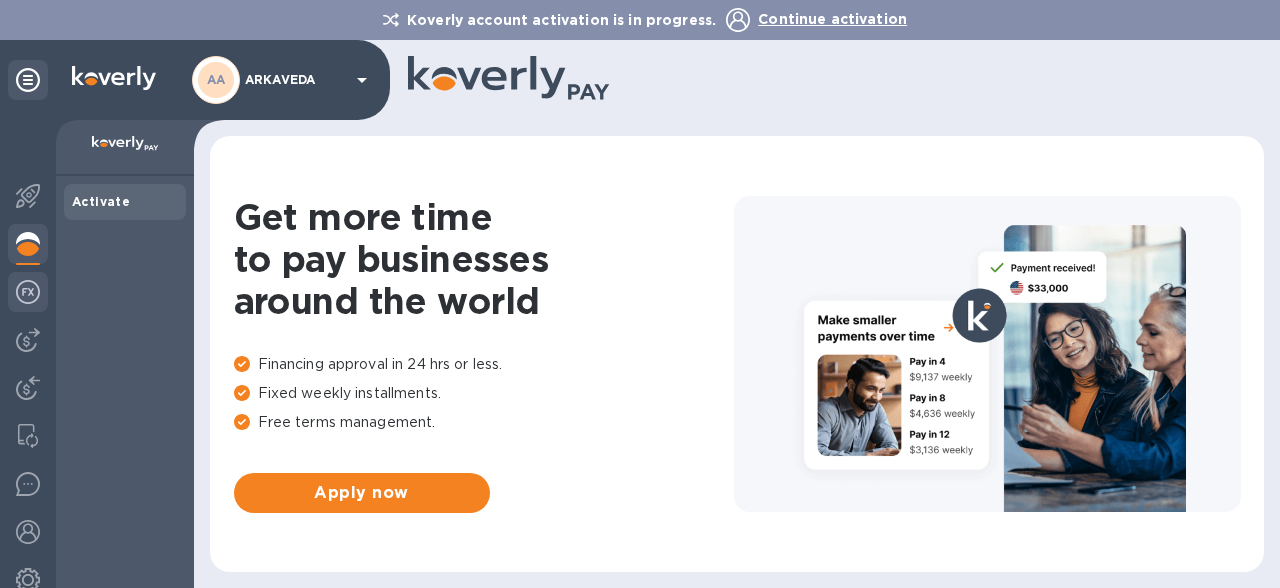 click at bounding box center (28, 294) 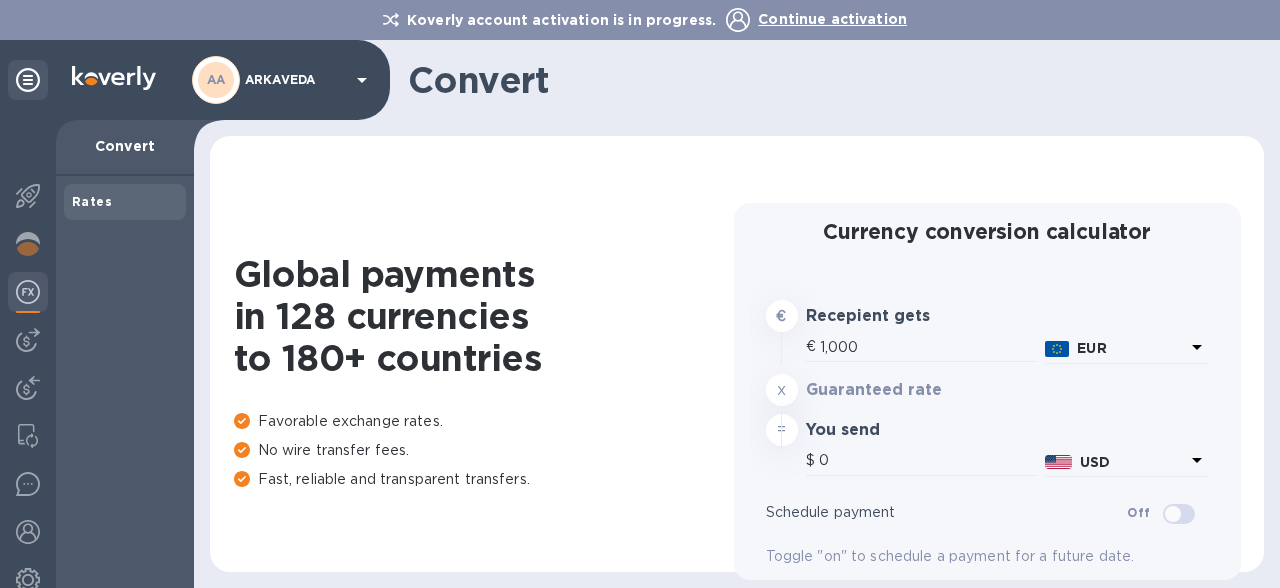 type on "1,175.36" 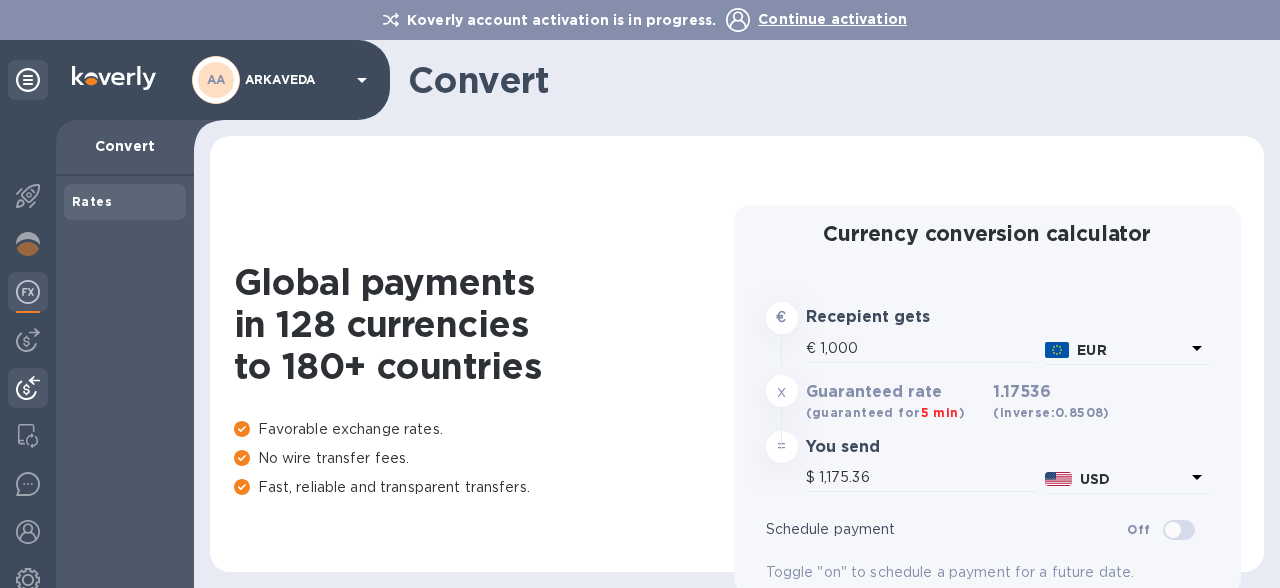 click at bounding box center [28, 388] 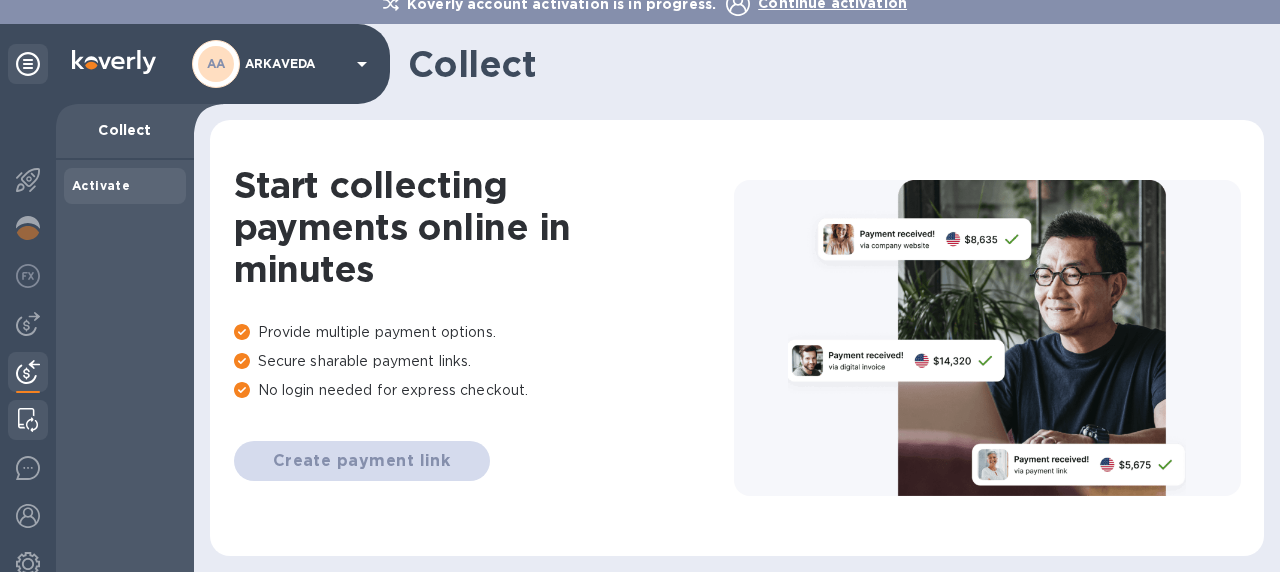 scroll, scrollTop: 11, scrollLeft: 0, axis: vertical 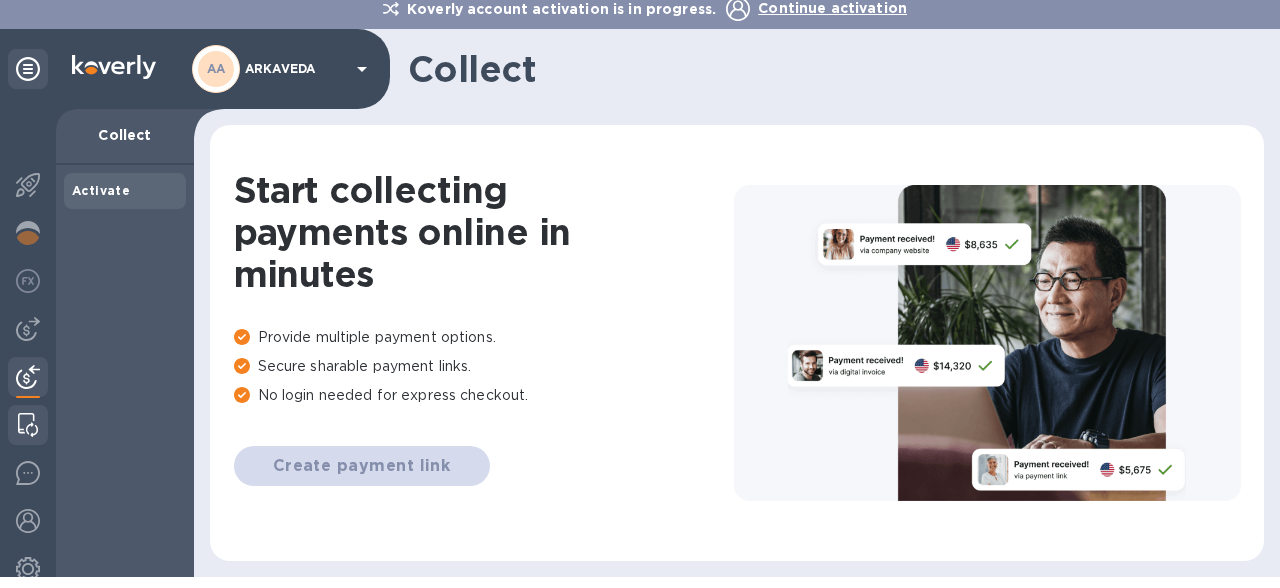 click at bounding box center (28, 425) 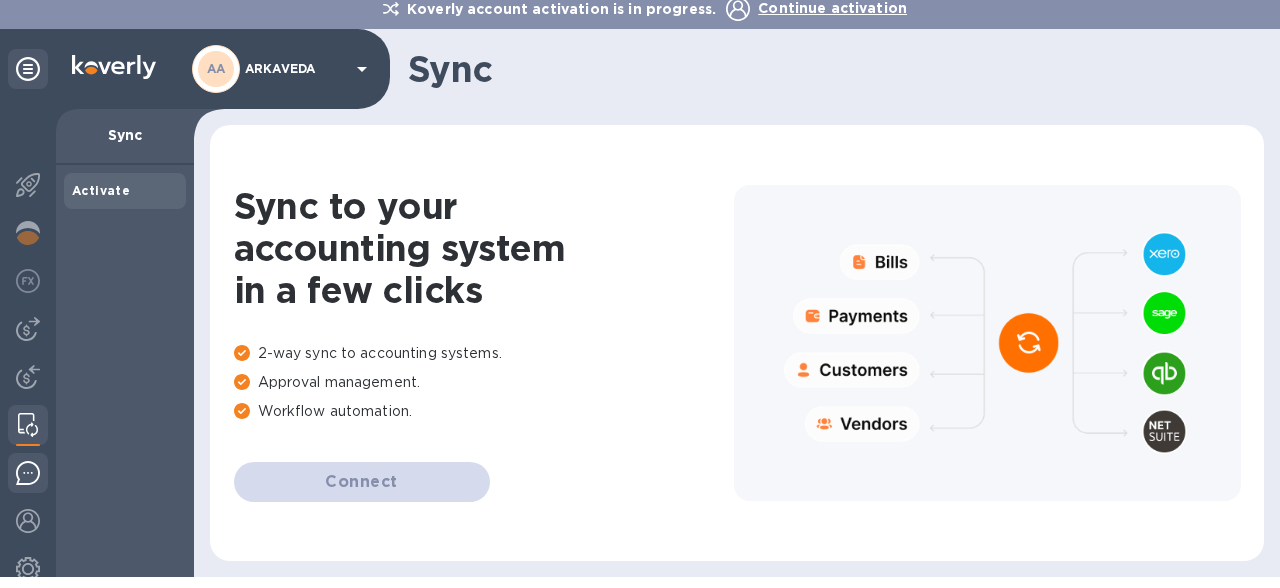 click at bounding box center (28, 473) 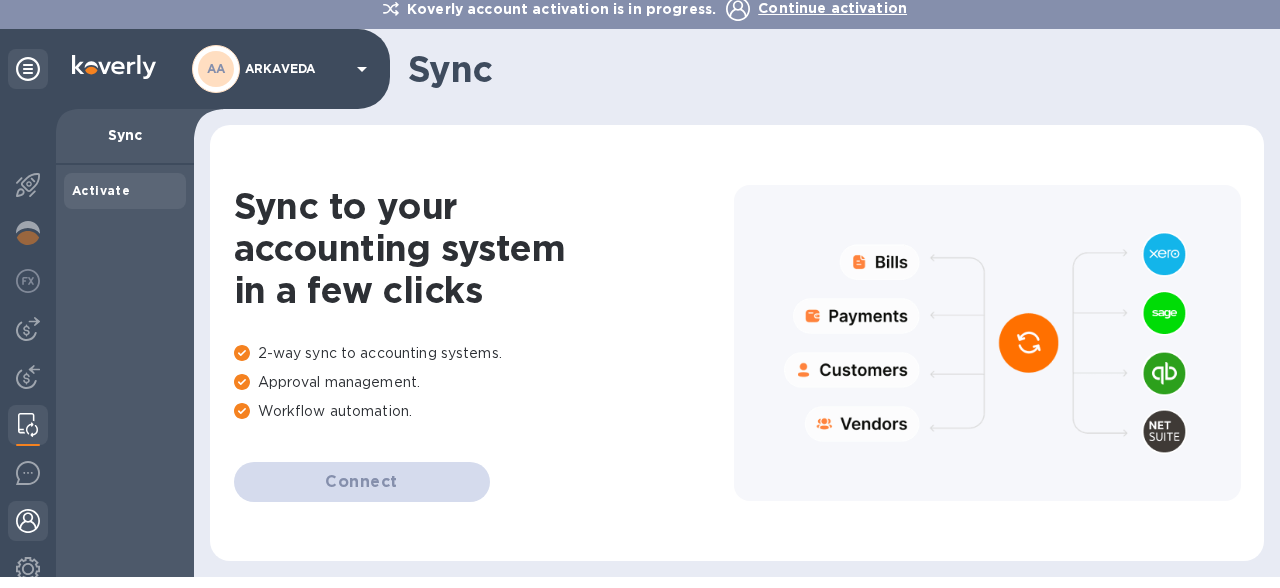 click at bounding box center [28, 521] 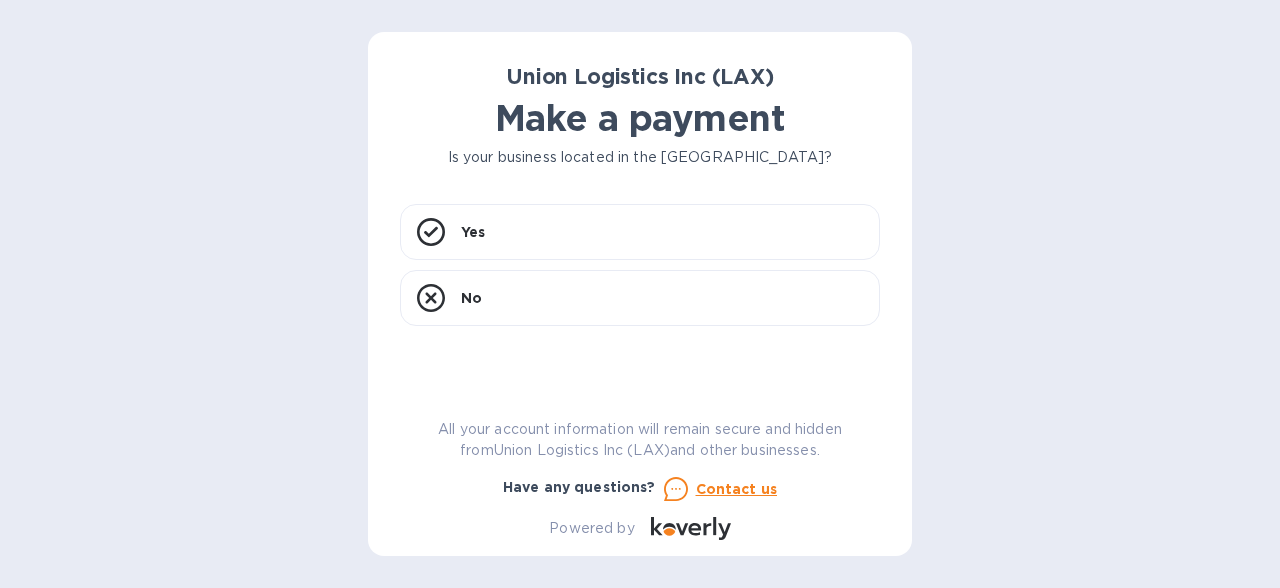 scroll, scrollTop: 0, scrollLeft: 0, axis: both 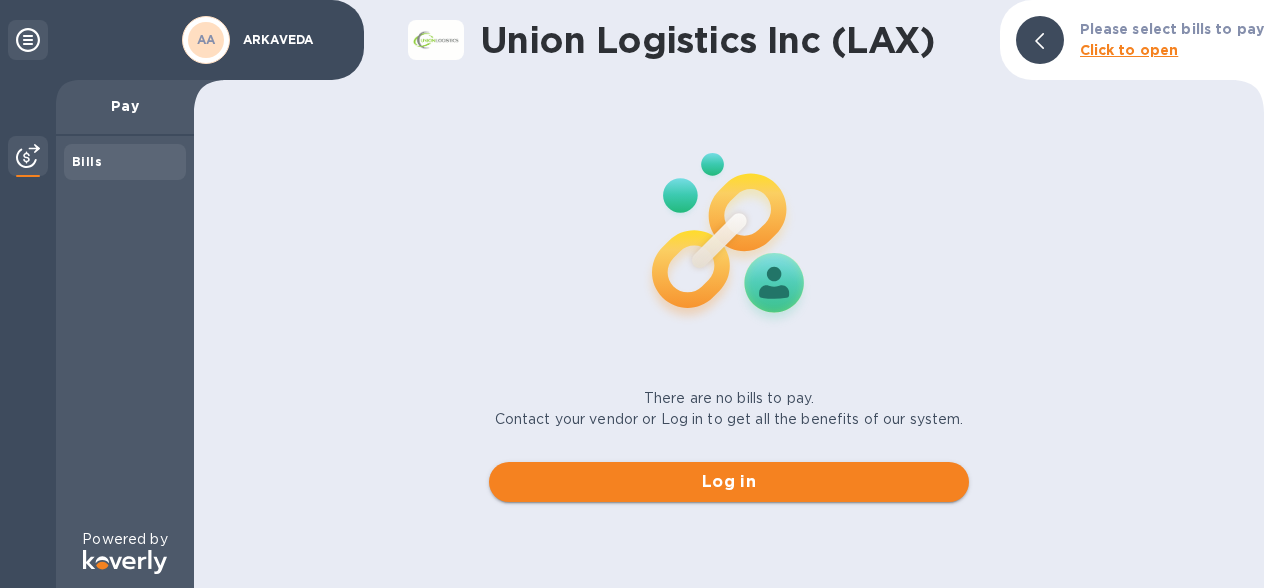 click on "Log in" at bounding box center (729, 482) 